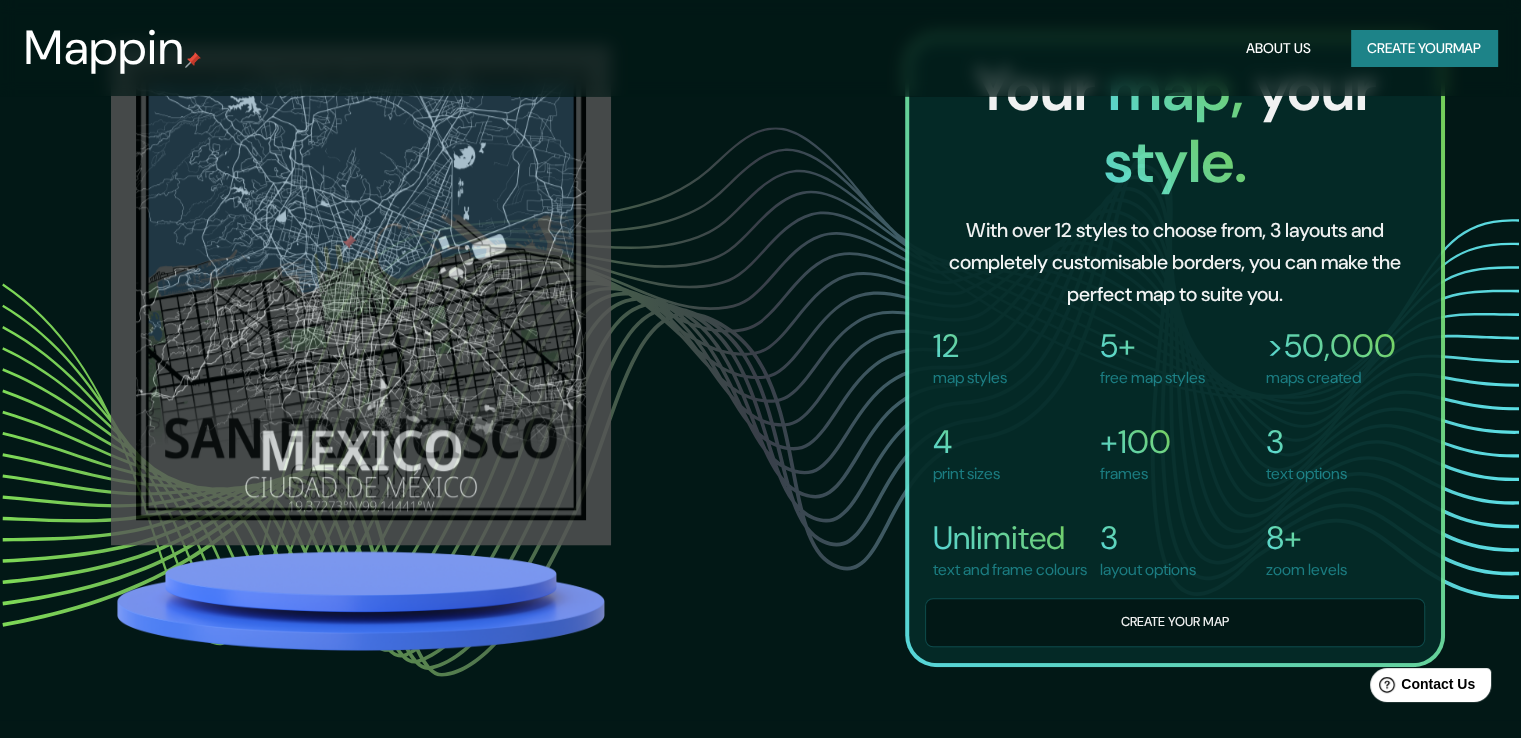 scroll, scrollTop: 1360, scrollLeft: 0, axis: vertical 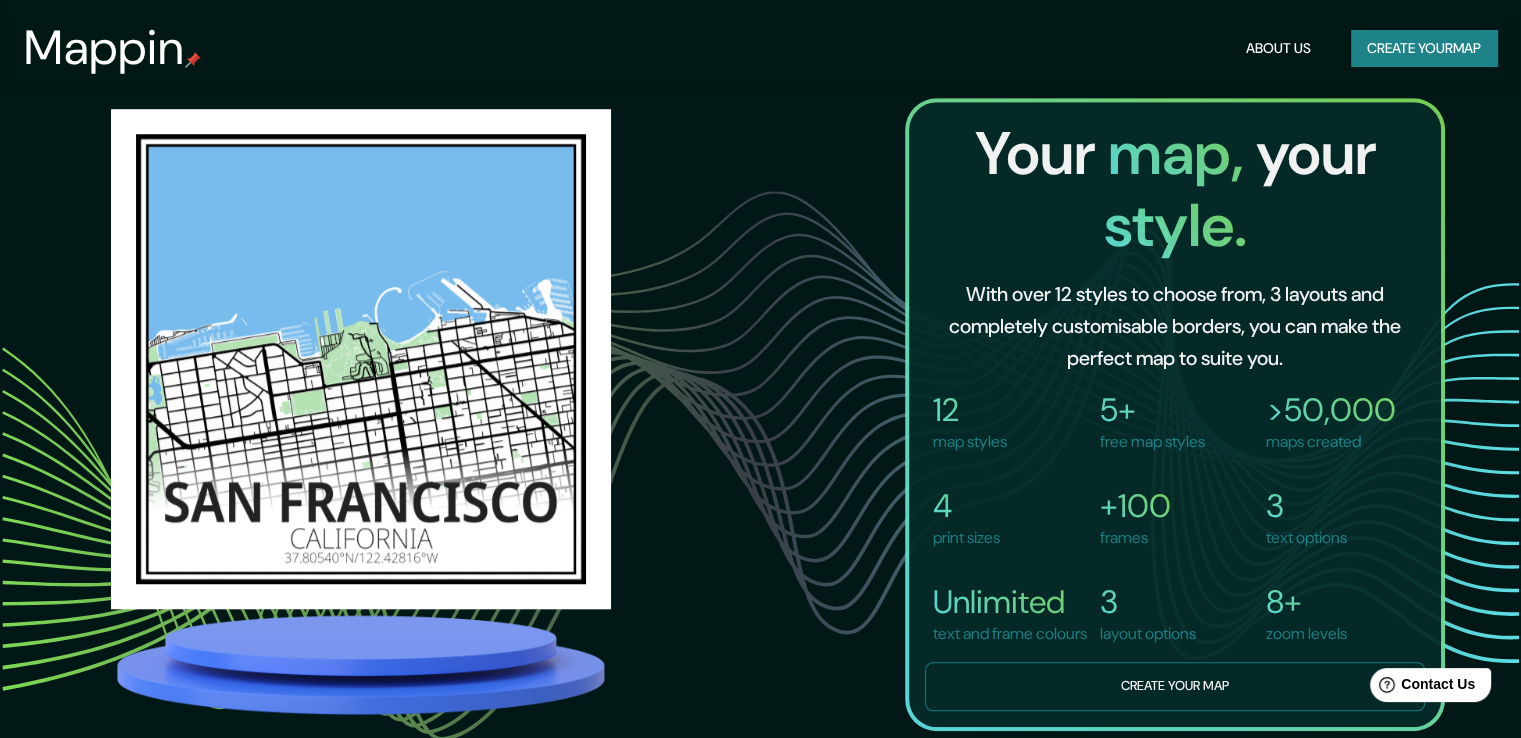 click on "Create your map" at bounding box center [1175, 686] 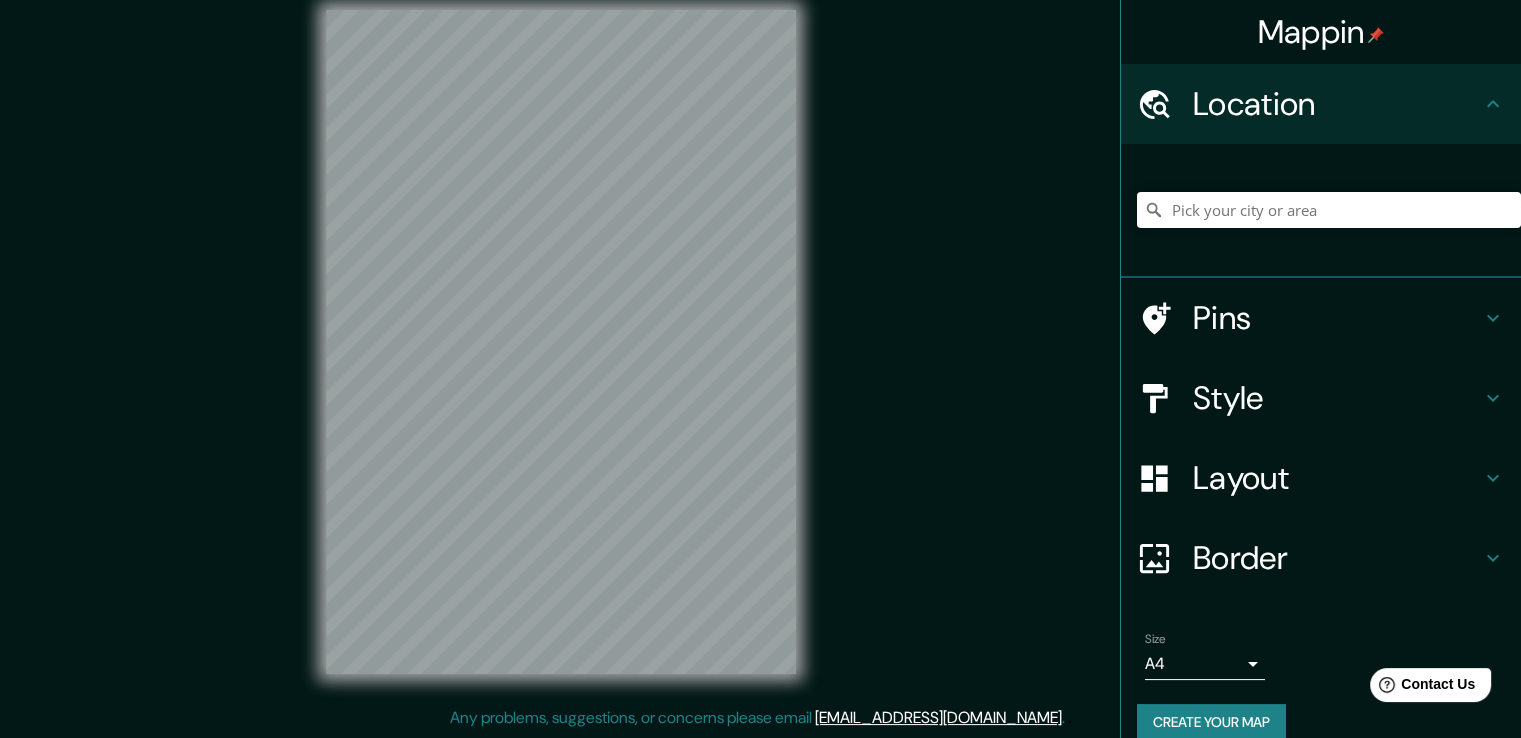 scroll, scrollTop: 0, scrollLeft: 0, axis: both 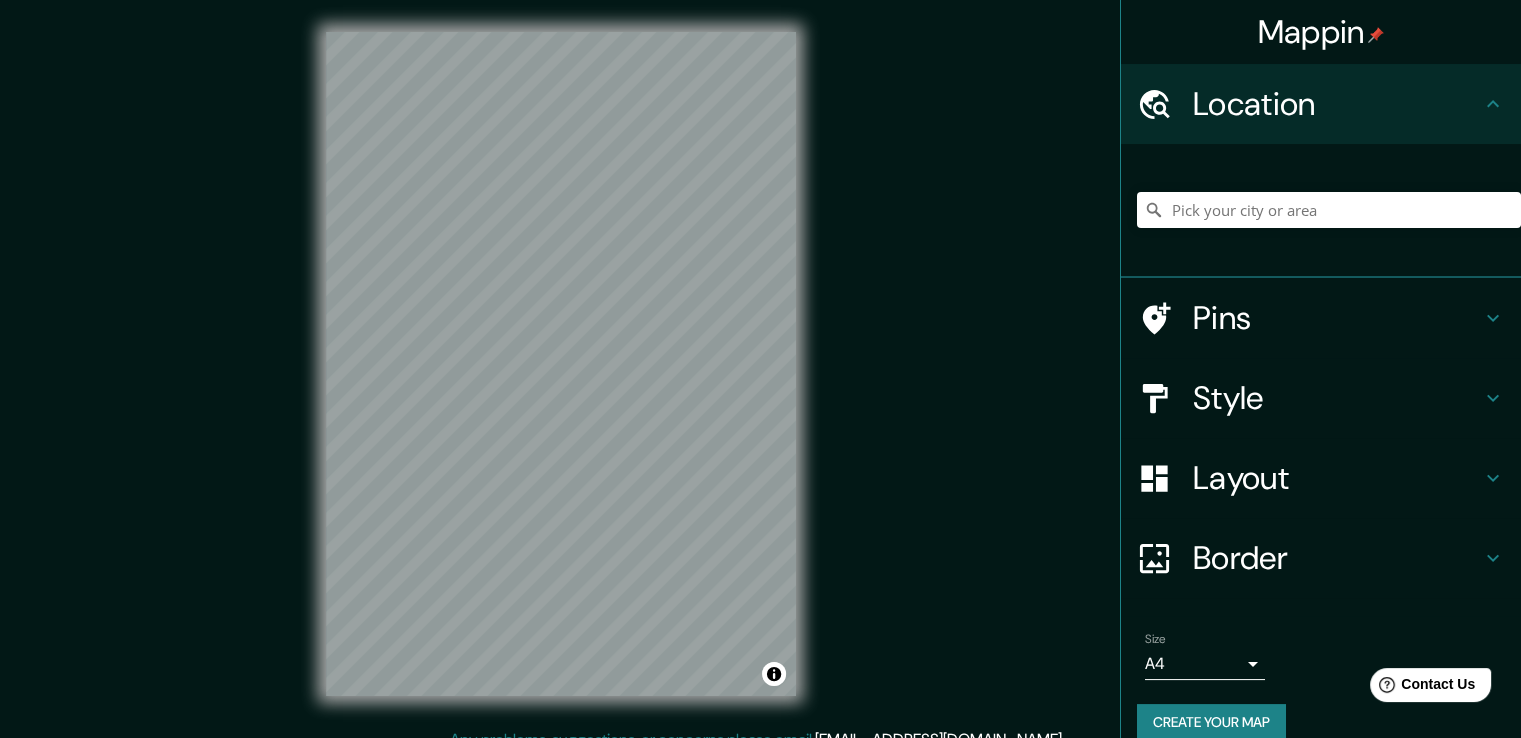 click on "Location" at bounding box center (1337, 104) 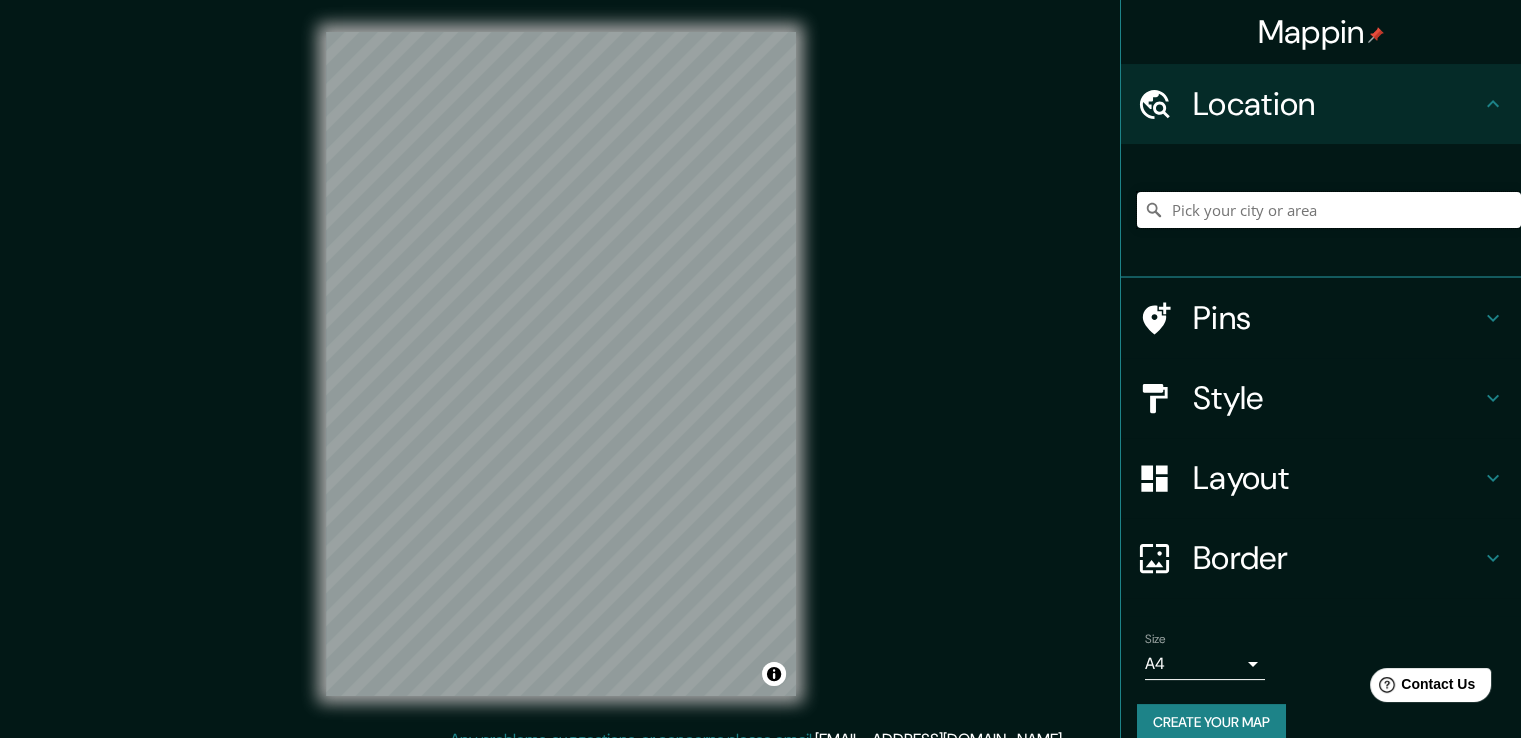 click at bounding box center (1329, 210) 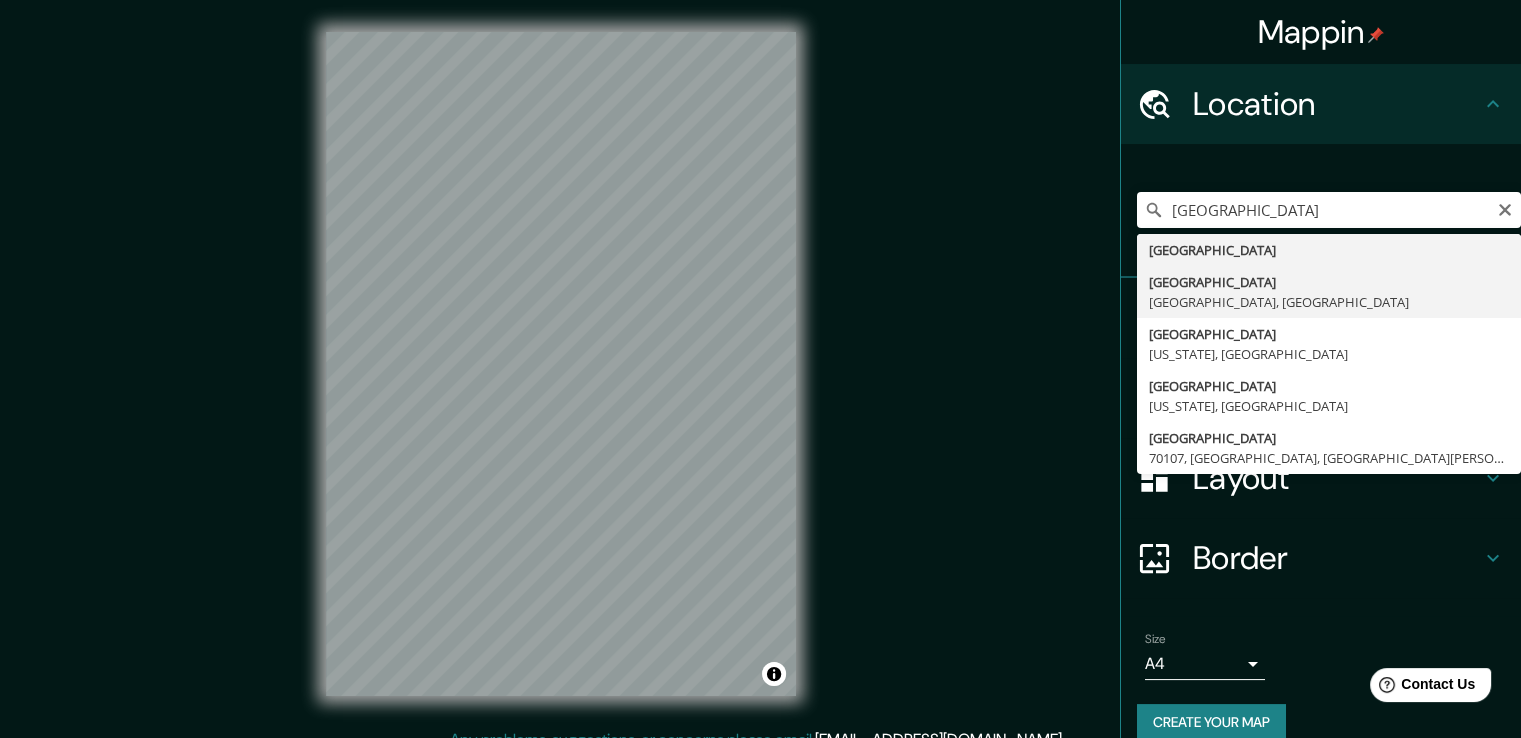 type on "[GEOGRAPHIC_DATA], [GEOGRAPHIC_DATA], [GEOGRAPHIC_DATA]" 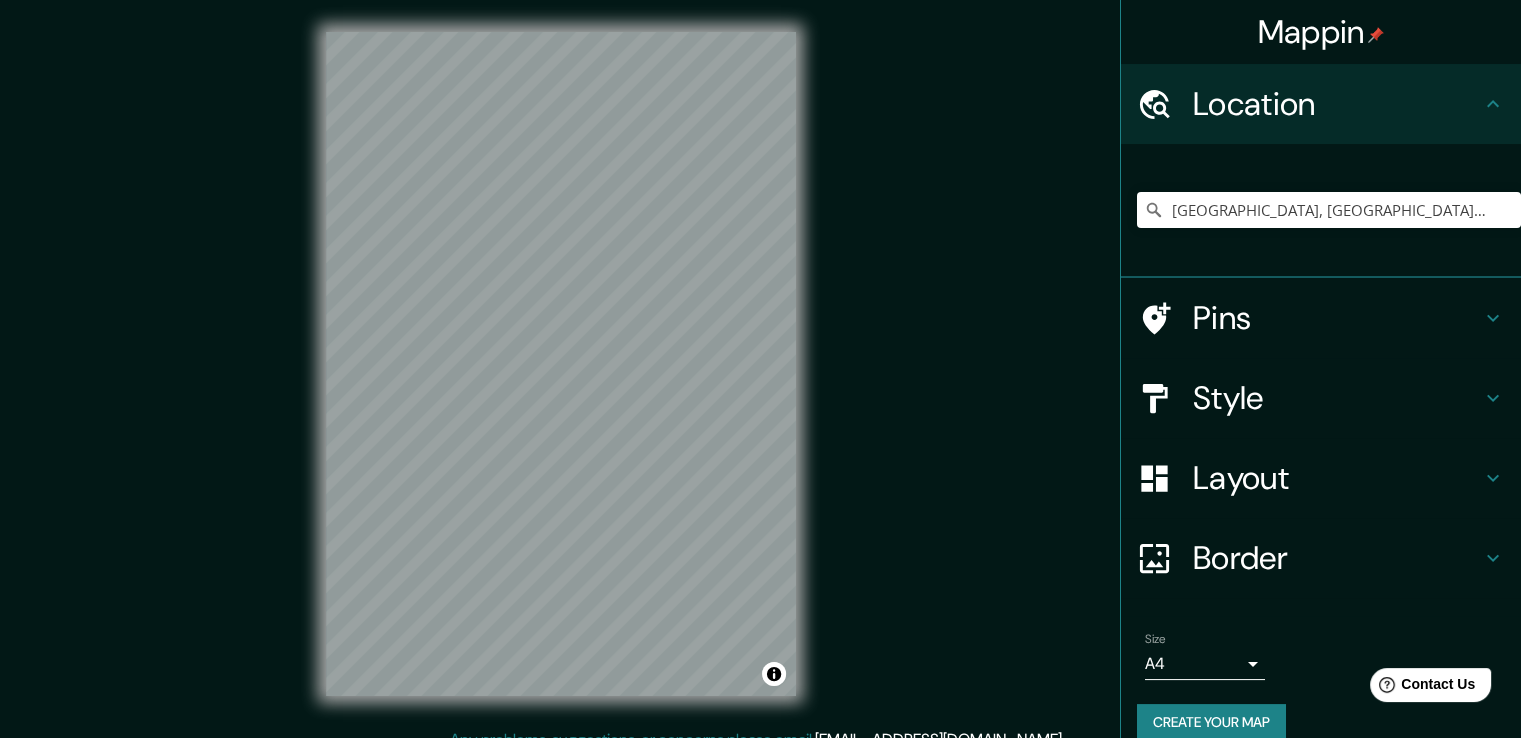 click on "Pins" at bounding box center [1337, 318] 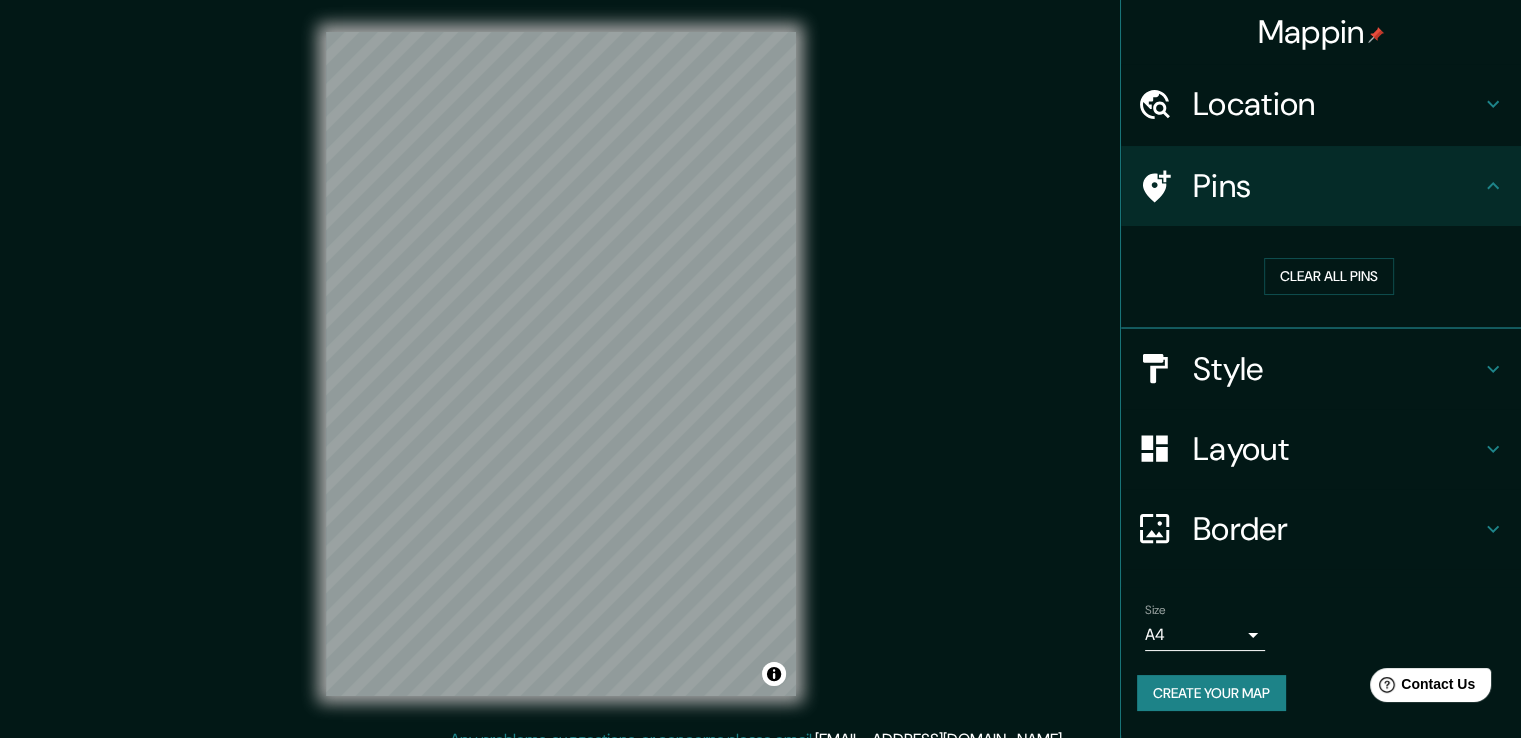 click on "Pins" at bounding box center (1321, 186) 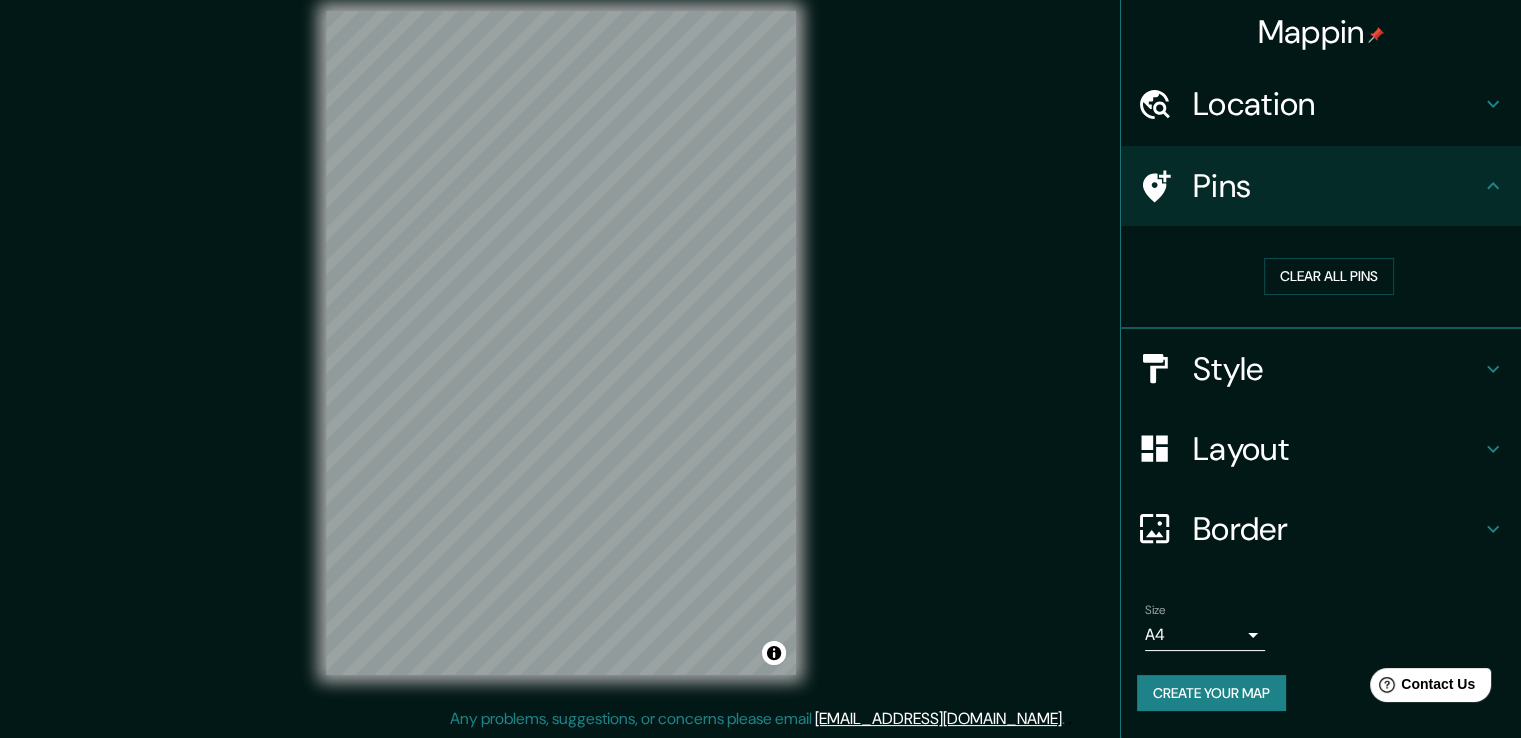 scroll, scrollTop: 22, scrollLeft: 0, axis: vertical 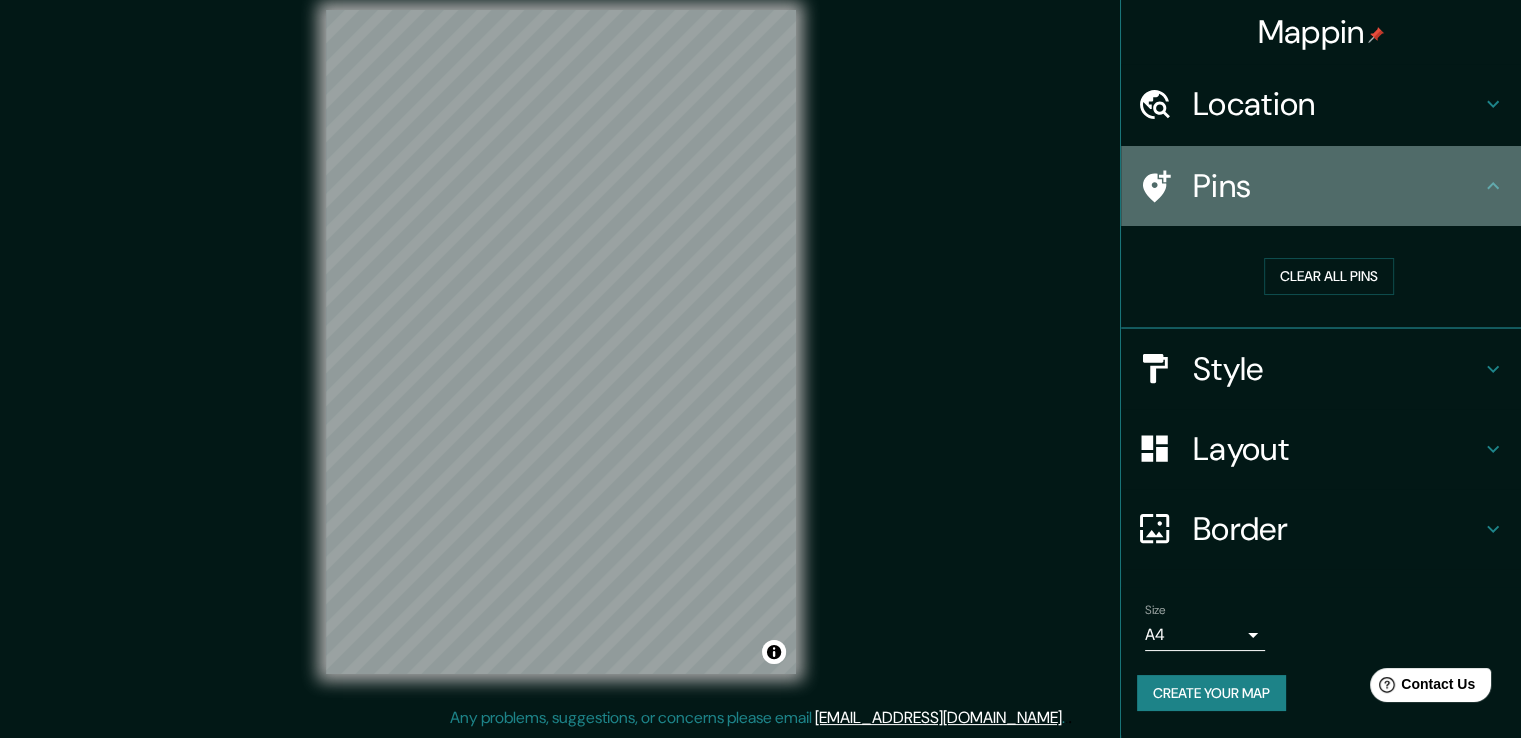 click on "Pins" at bounding box center [1337, 186] 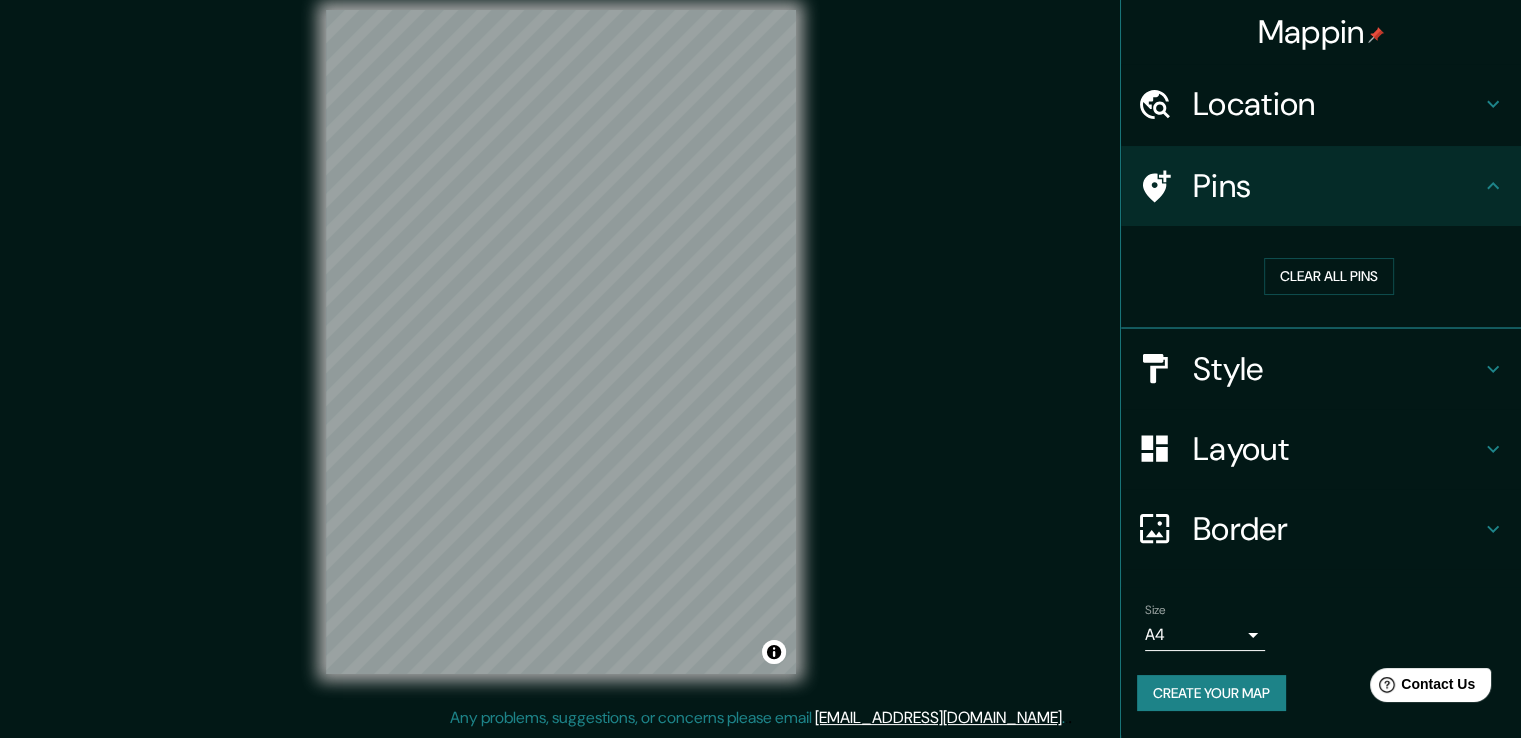 click 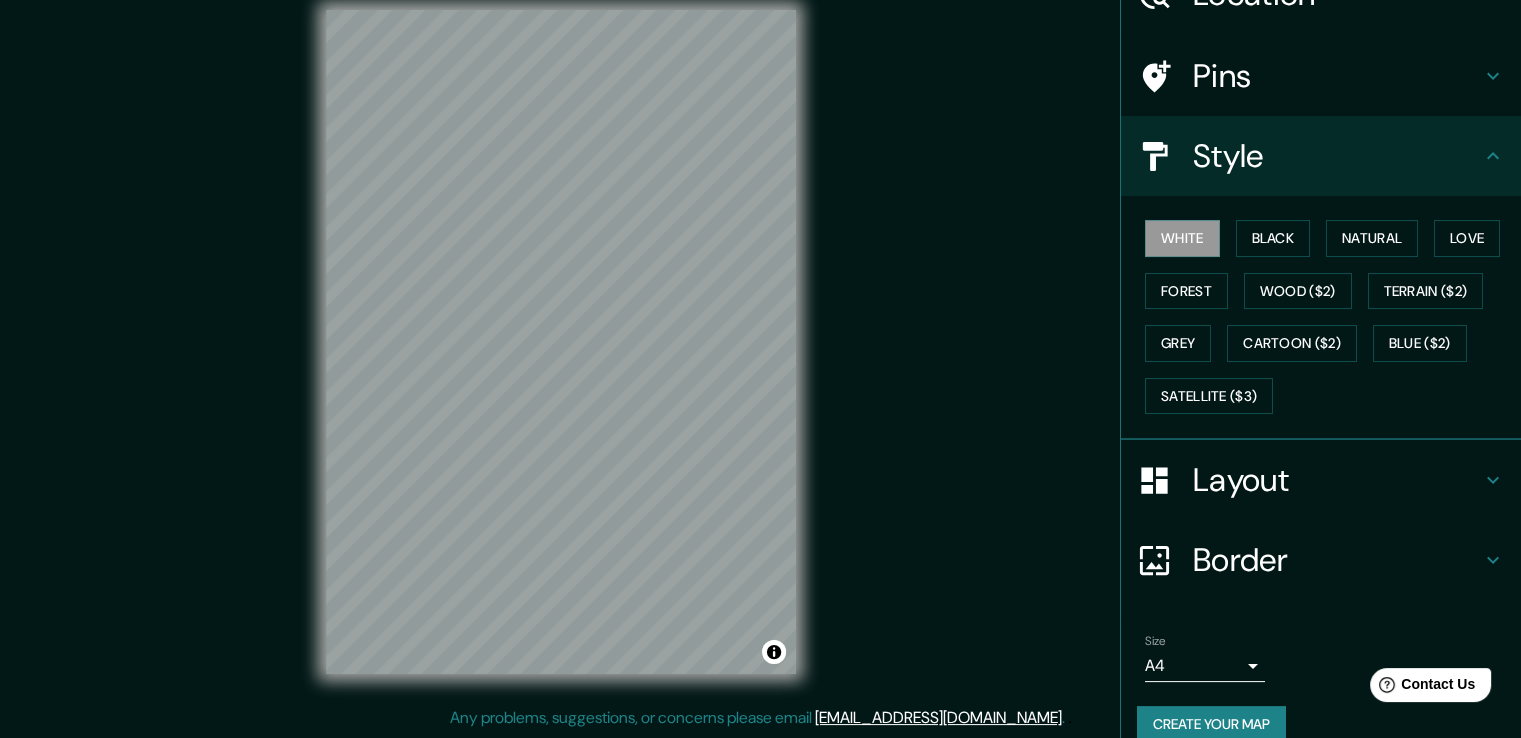 scroll, scrollTop: 136, scrollLeft: 0, axis: vertical 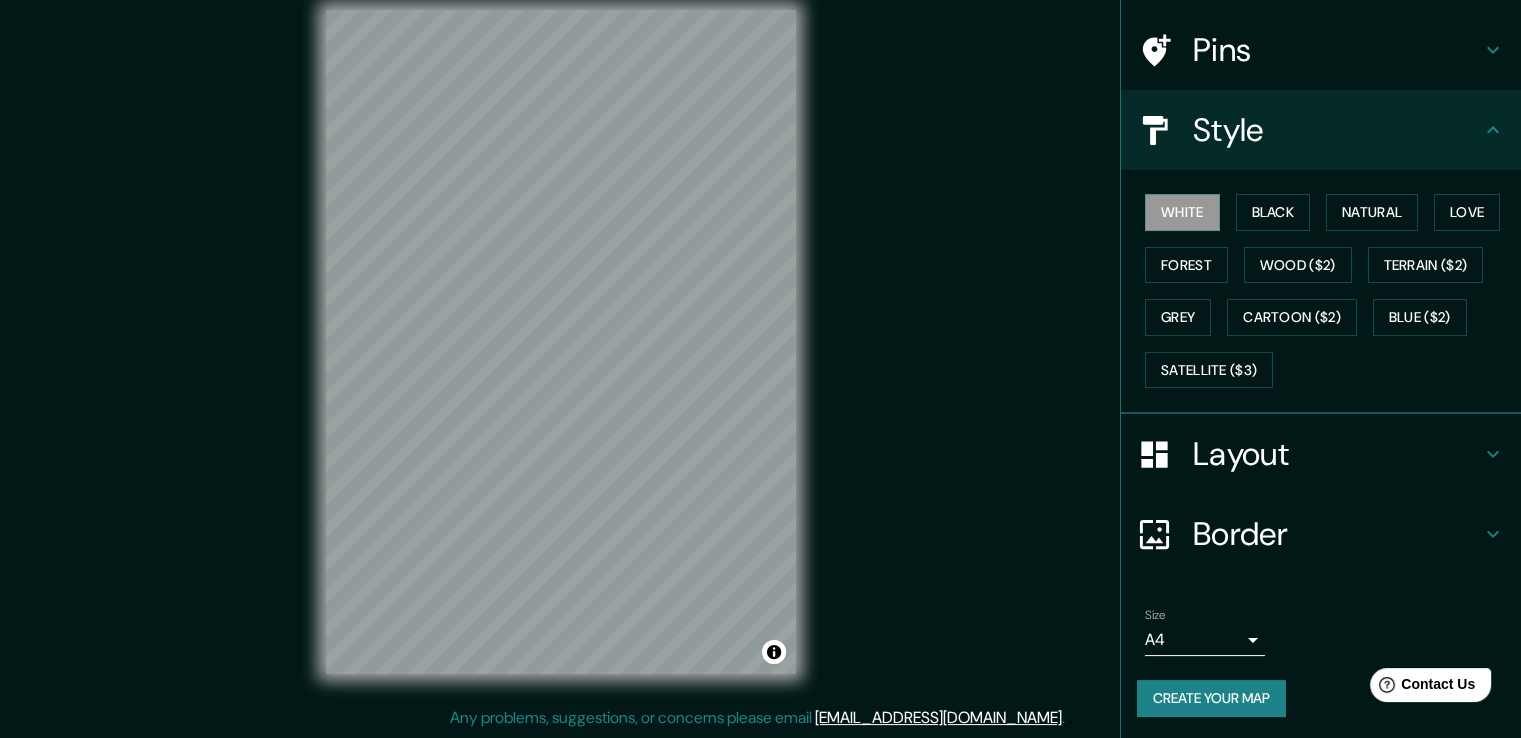 click on "White Black Natural Love Forest Wood ($2) Terrain ($2) Grey Cartoon ($2) Blue ($2) Satellite ($3)" at bounding box center [1329, 291] 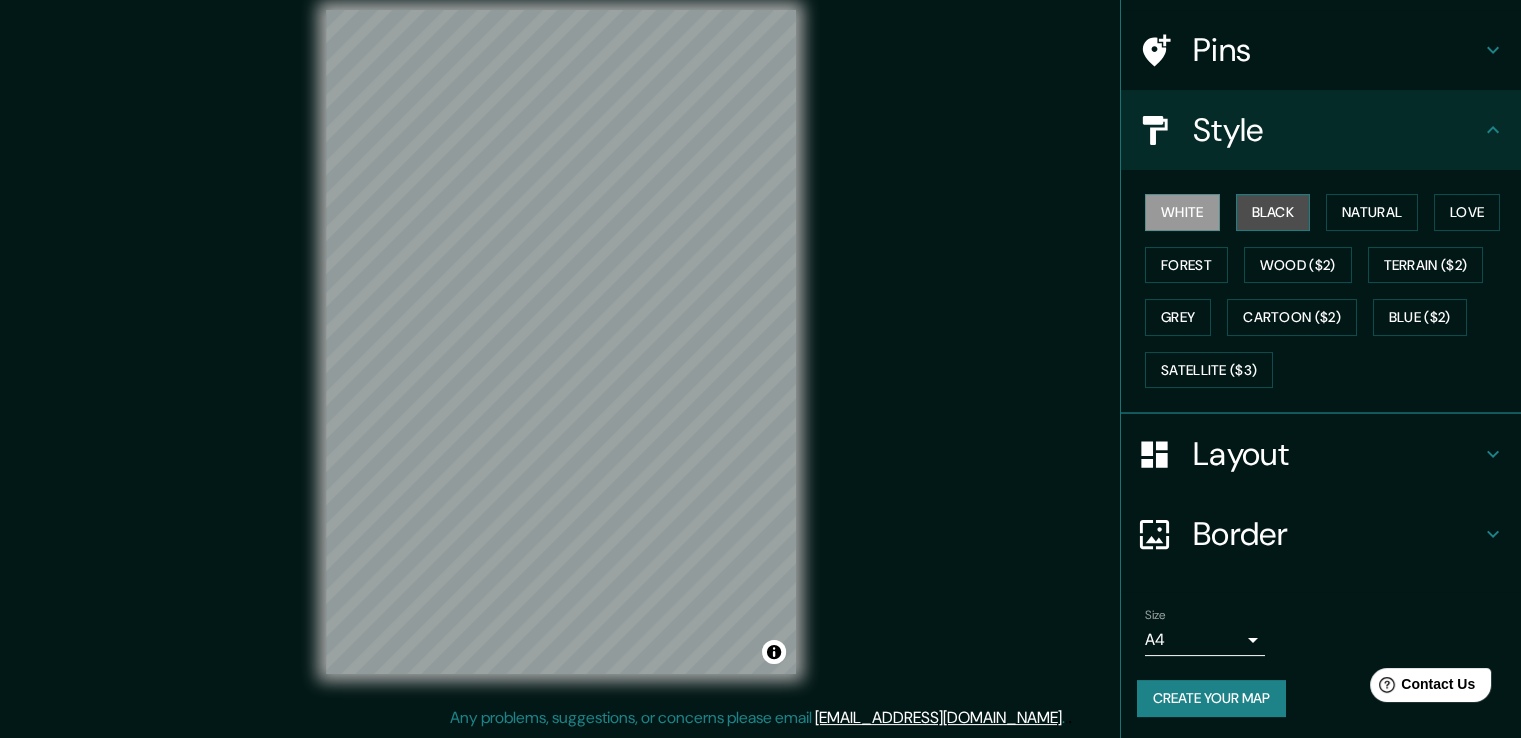 click on "Black" at bounding box center [1273, 212] 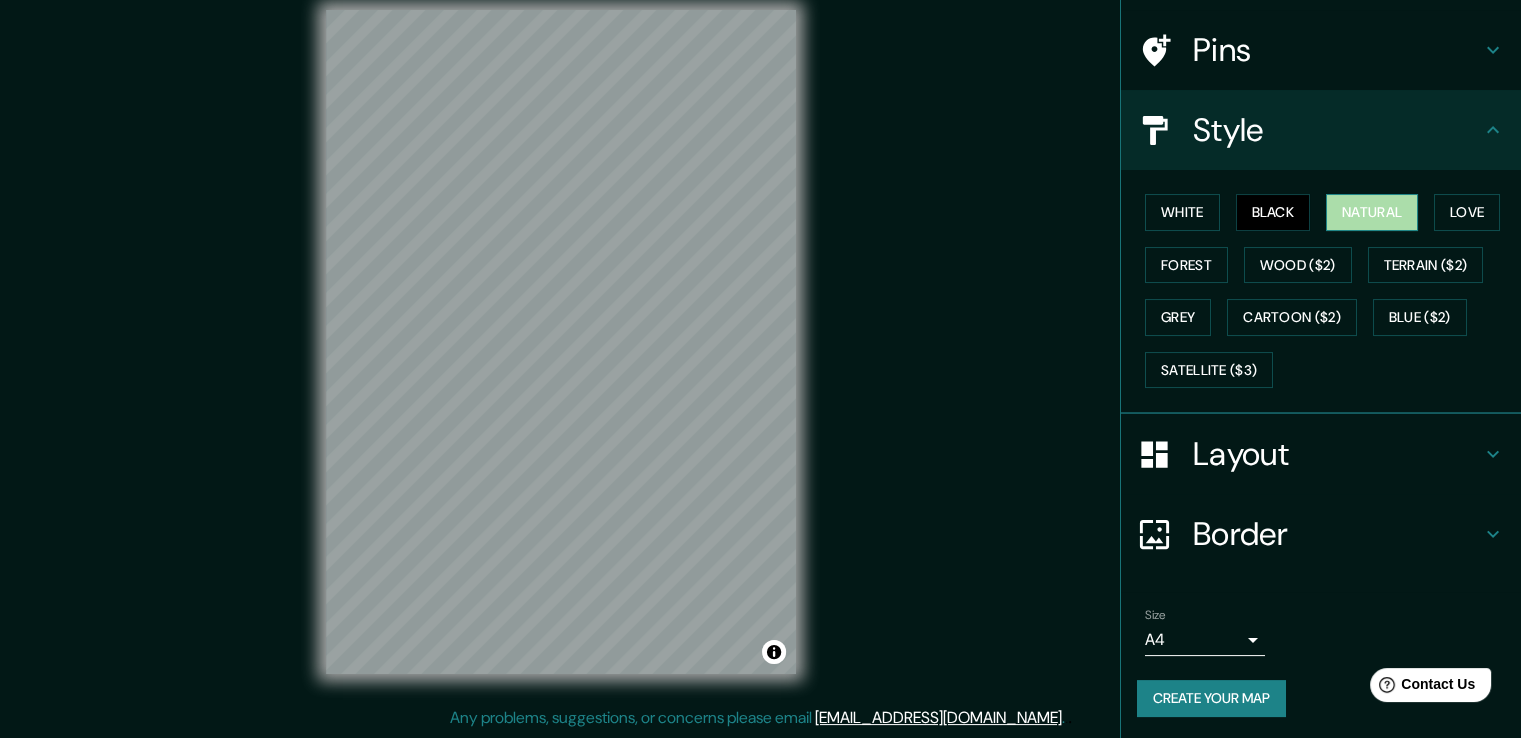 click on "Natural" at bounding box center [1372, 212] 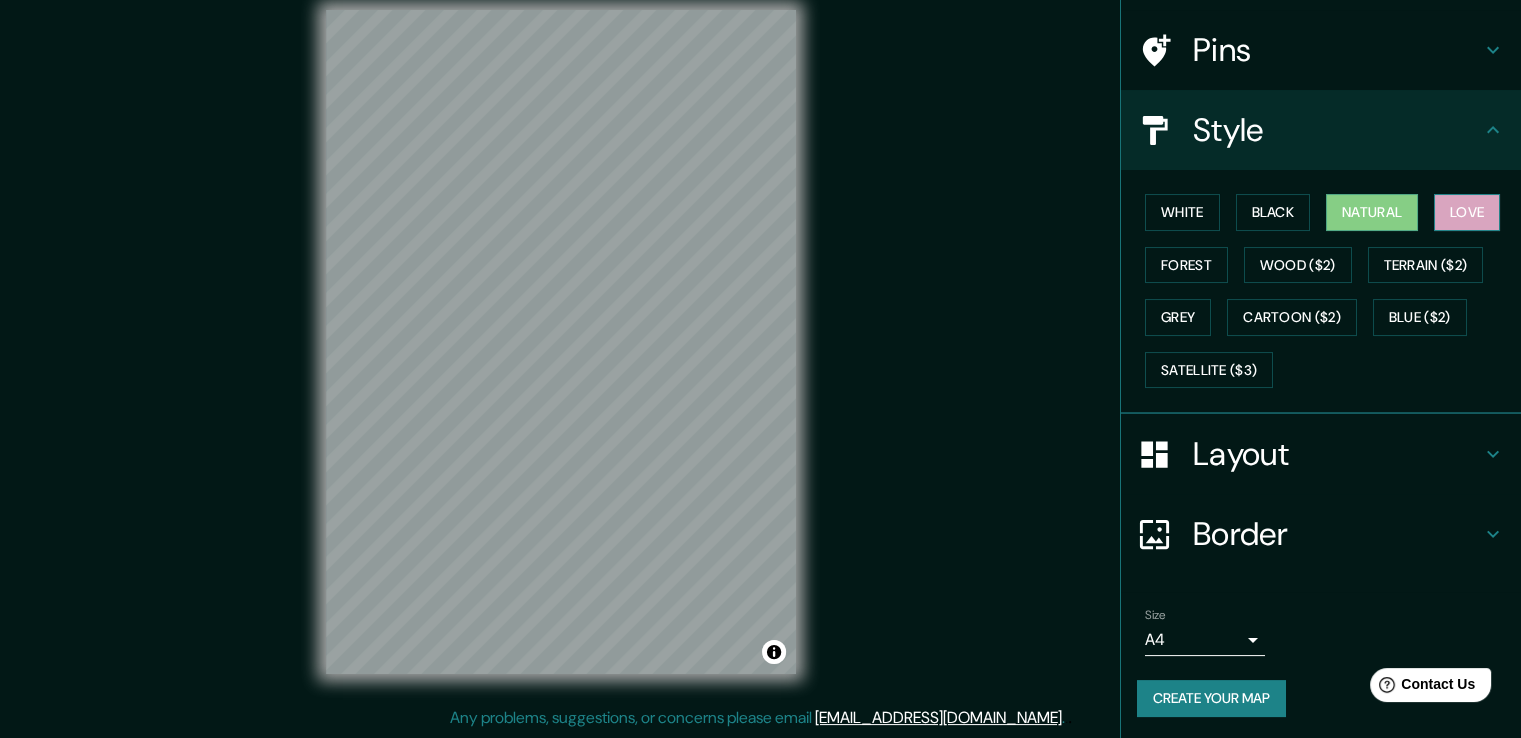 click on "Love" at bounding box center [1467, 212] 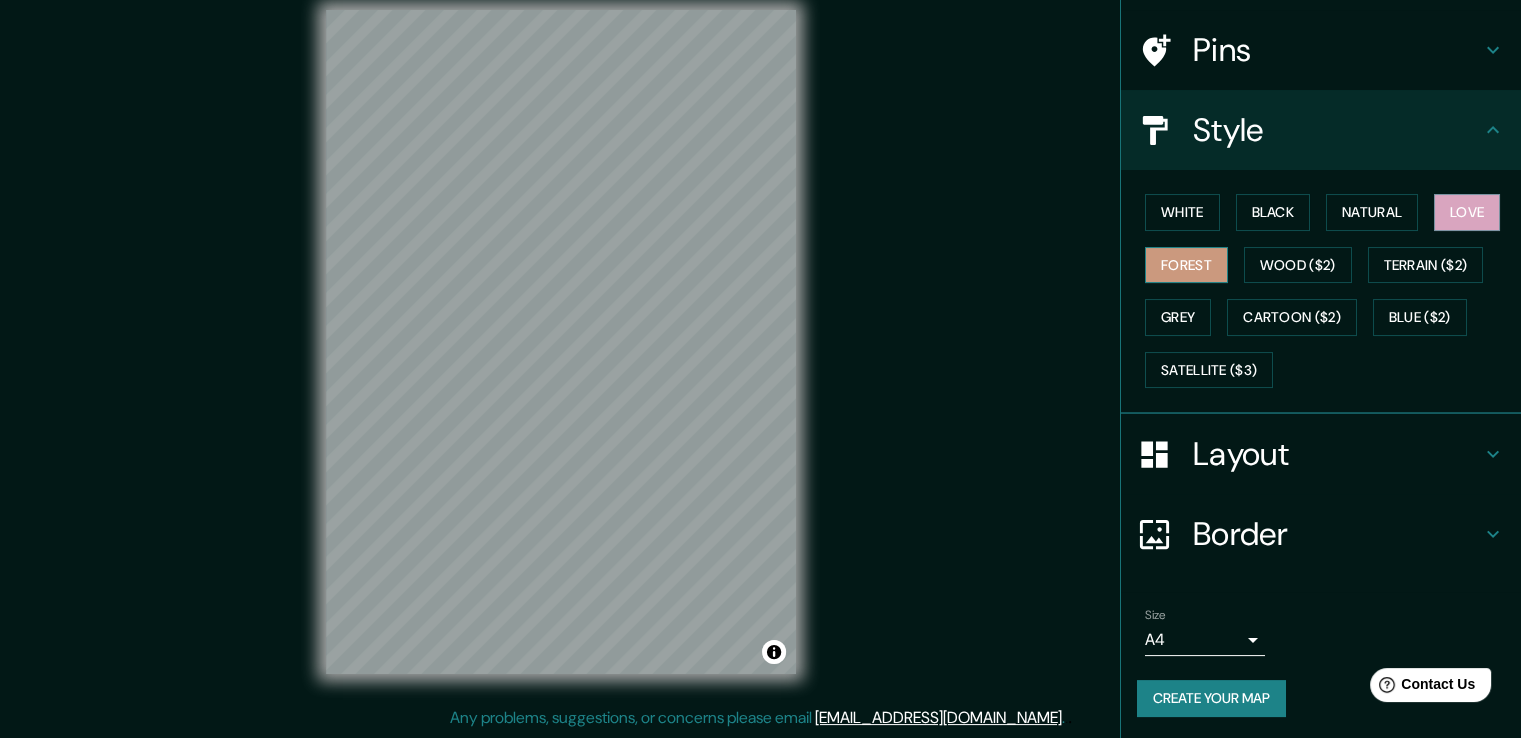 click on "Forest" at bounding box center (1186, 265) 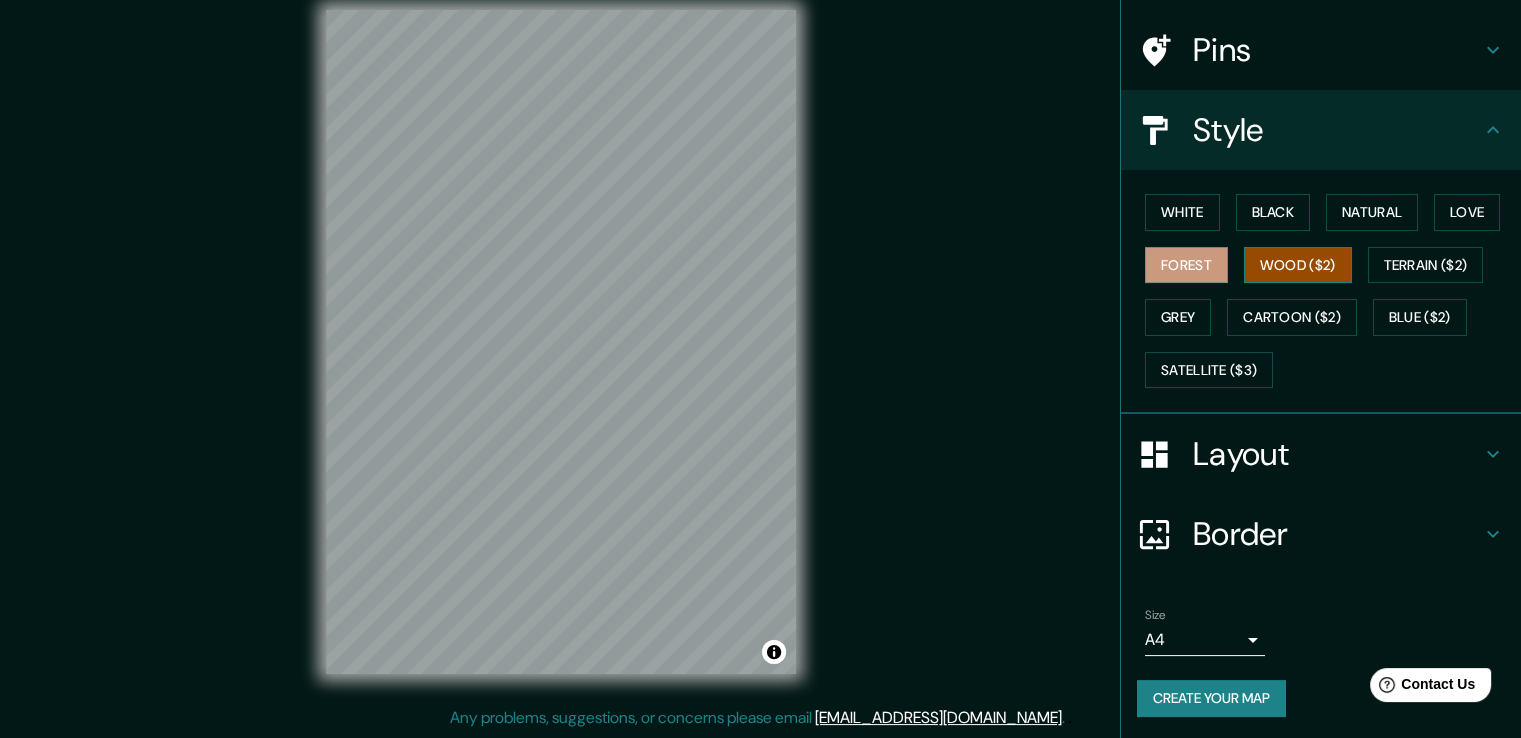 click on "Wood ($2)" at bounding box center (1298, 265) 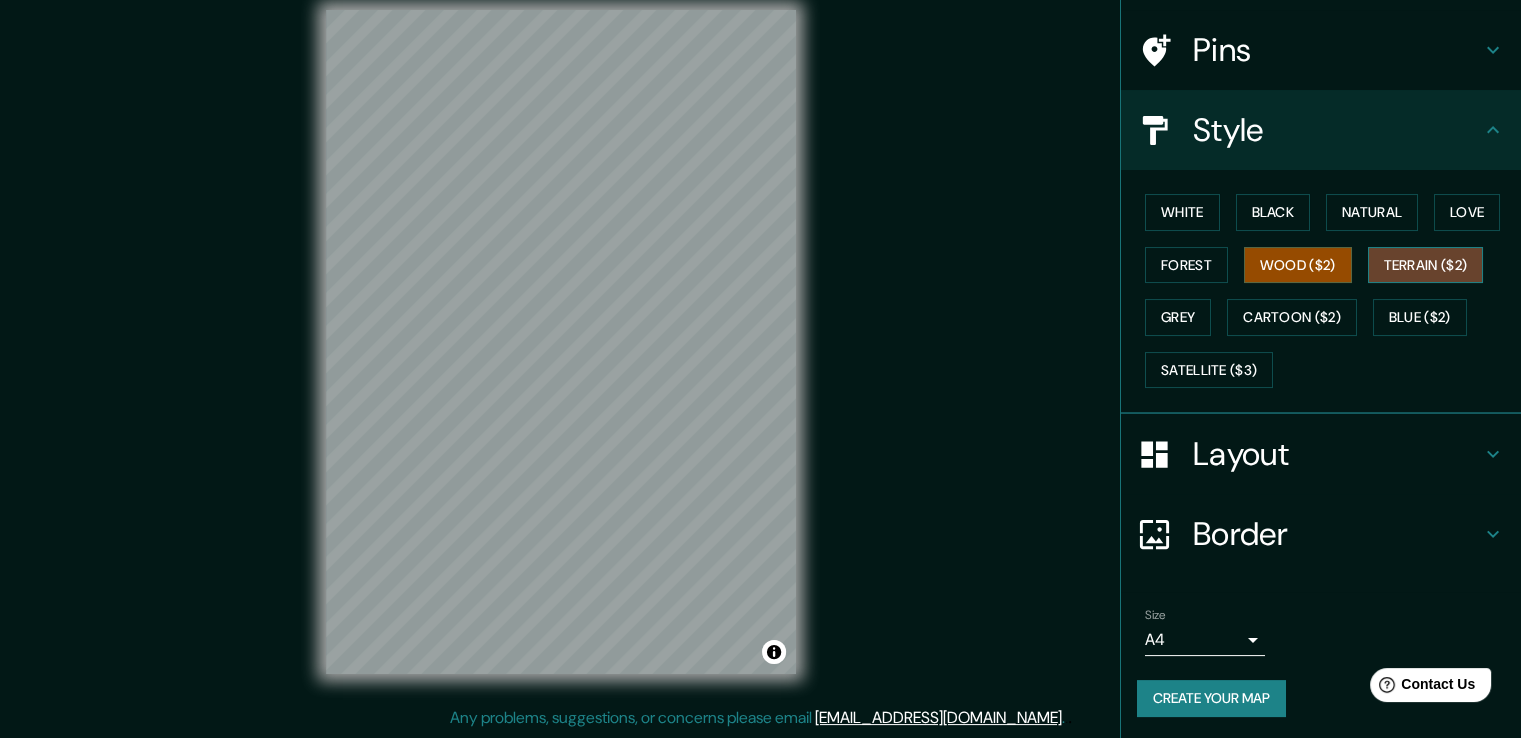 click on "Terrain ($2)" at bounding box center (1426, 265) 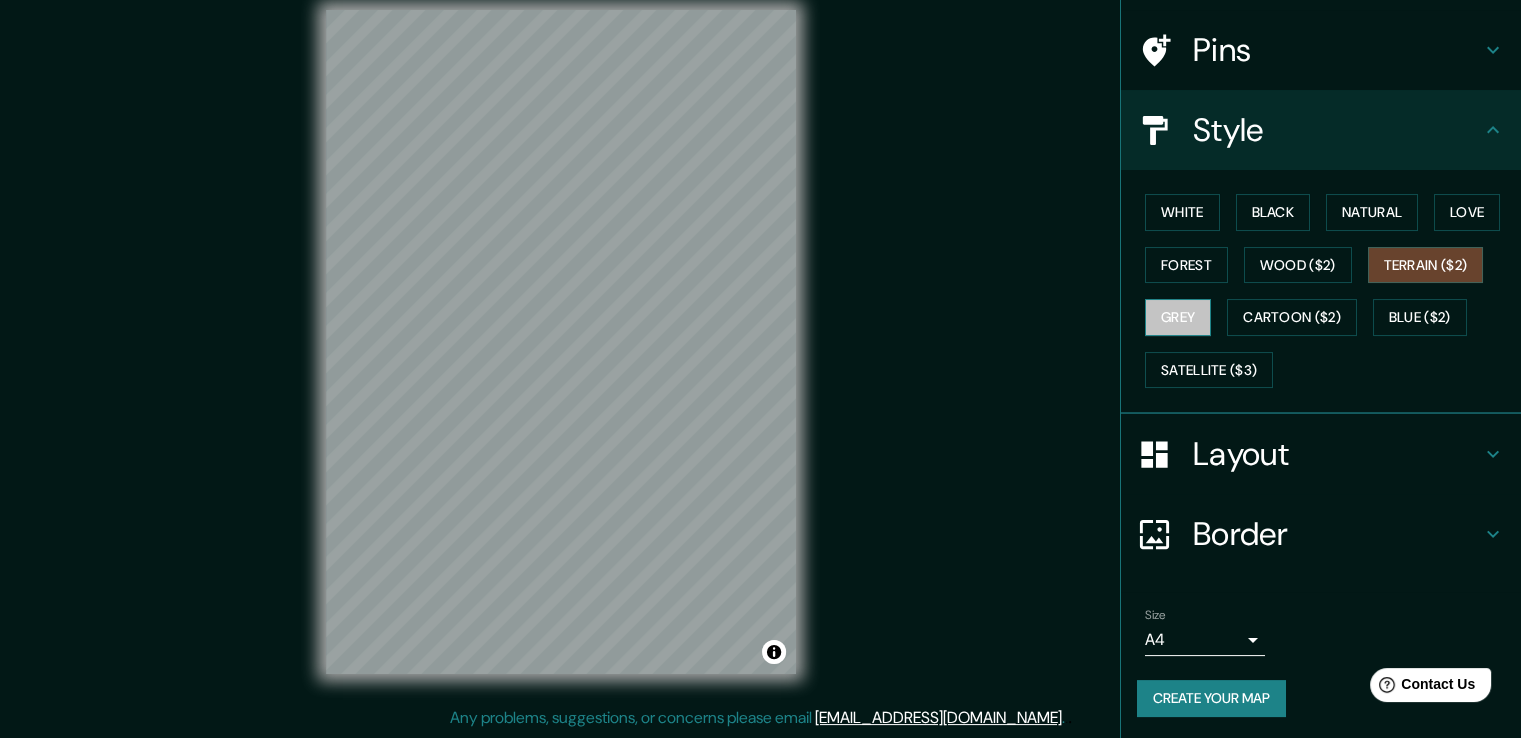 click on "Grey" at bounding box center [1178, 317] 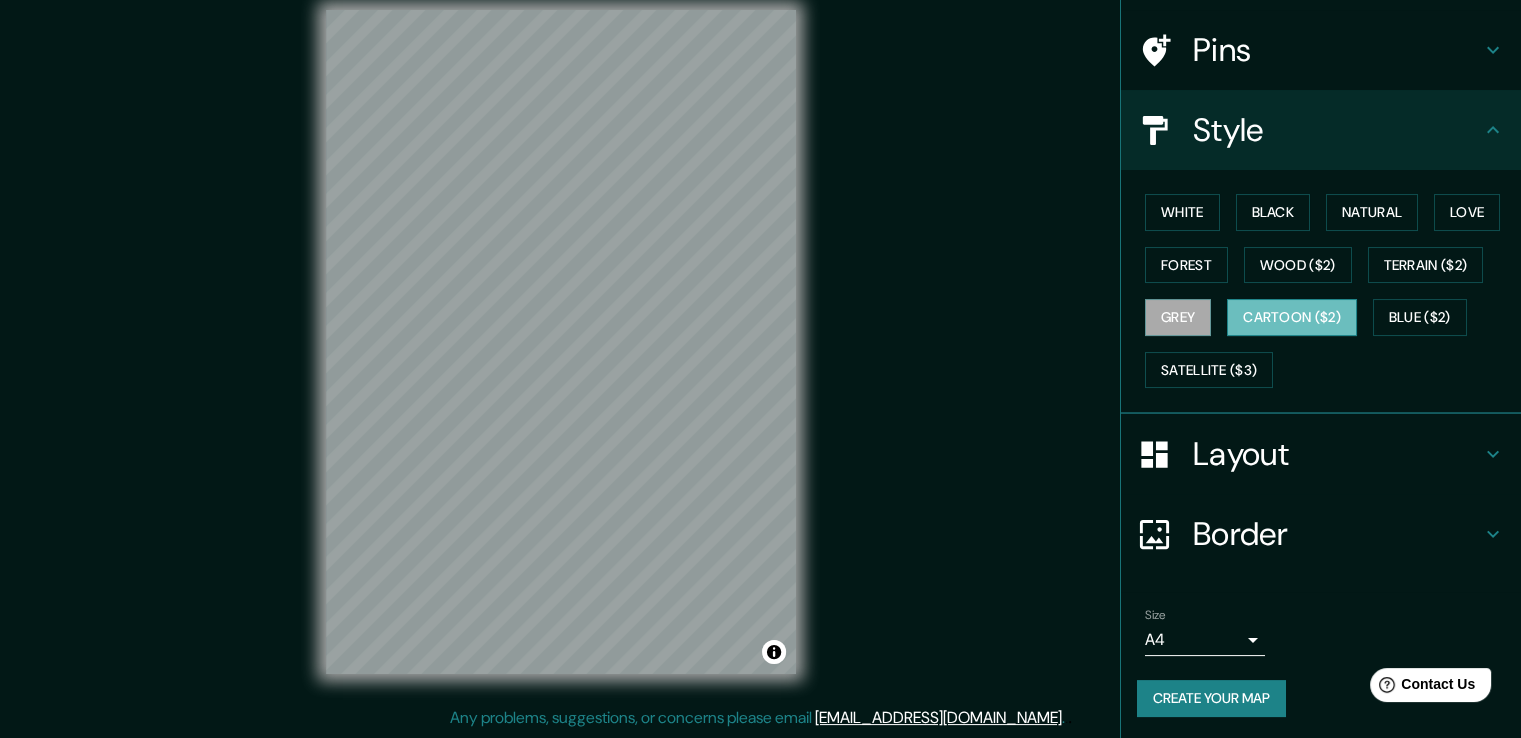 click on "Cartoon ($2)" at bounding box center (1292, 317) 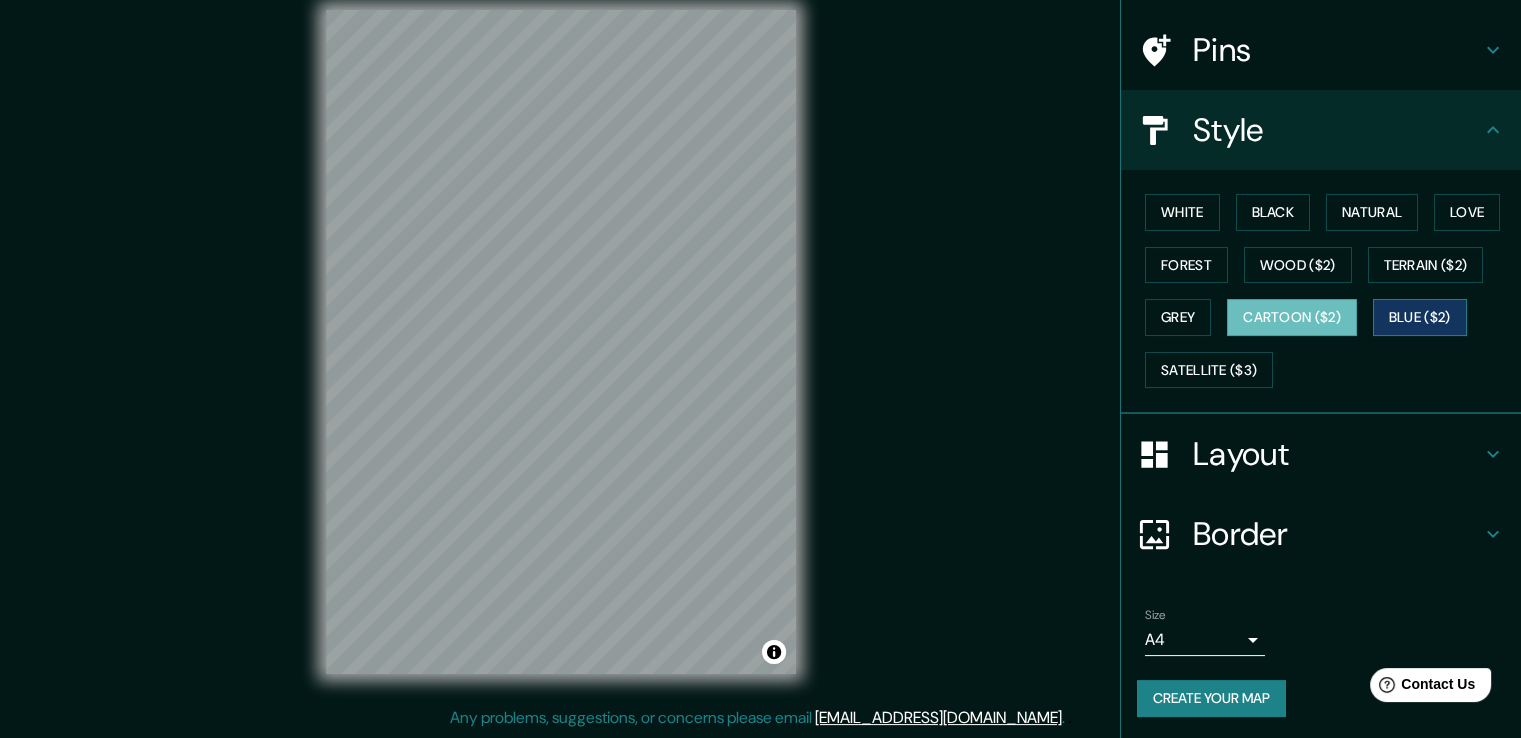 click on "Blue ($2)" at bounding box center (1420, 317) 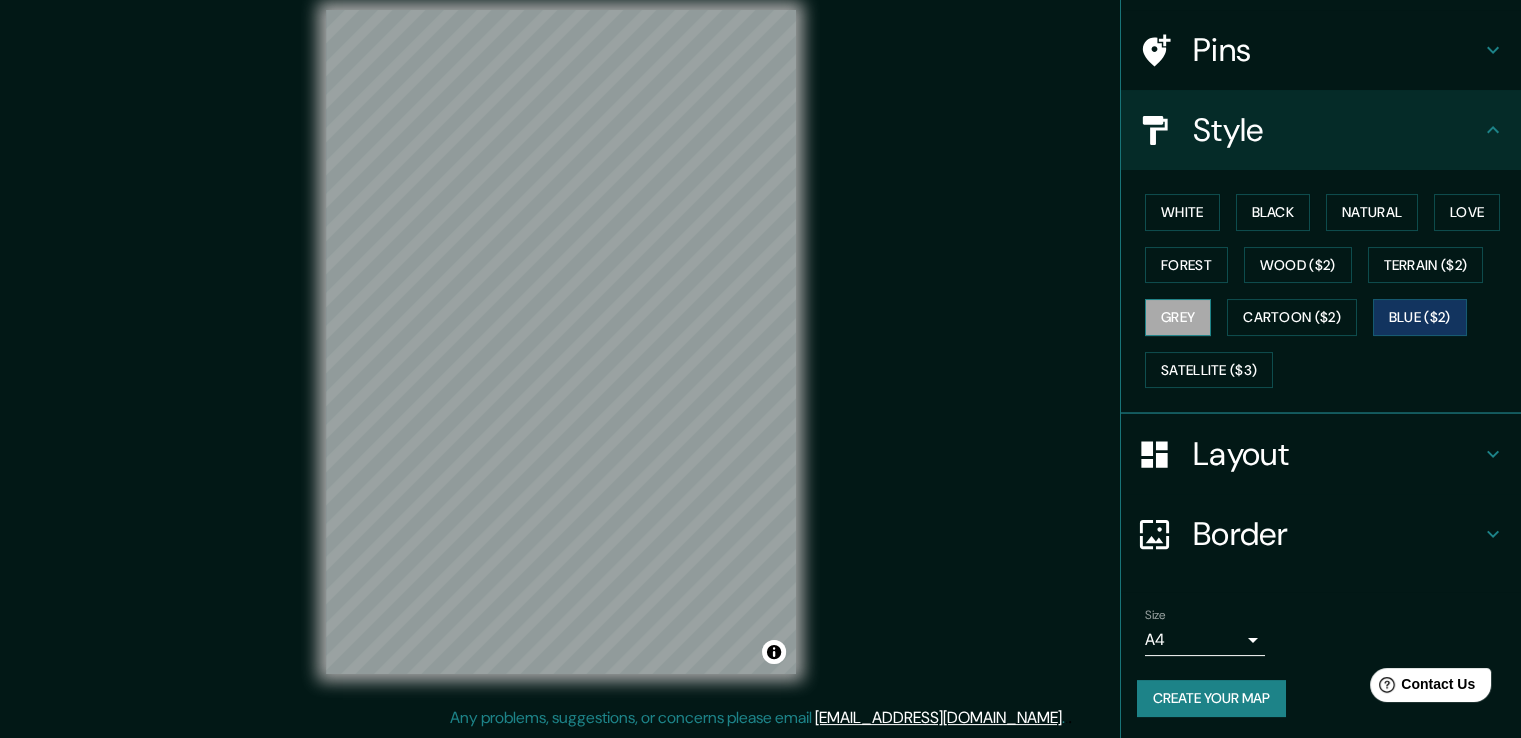 click on "Grey" at bounding box center [1178, 317] 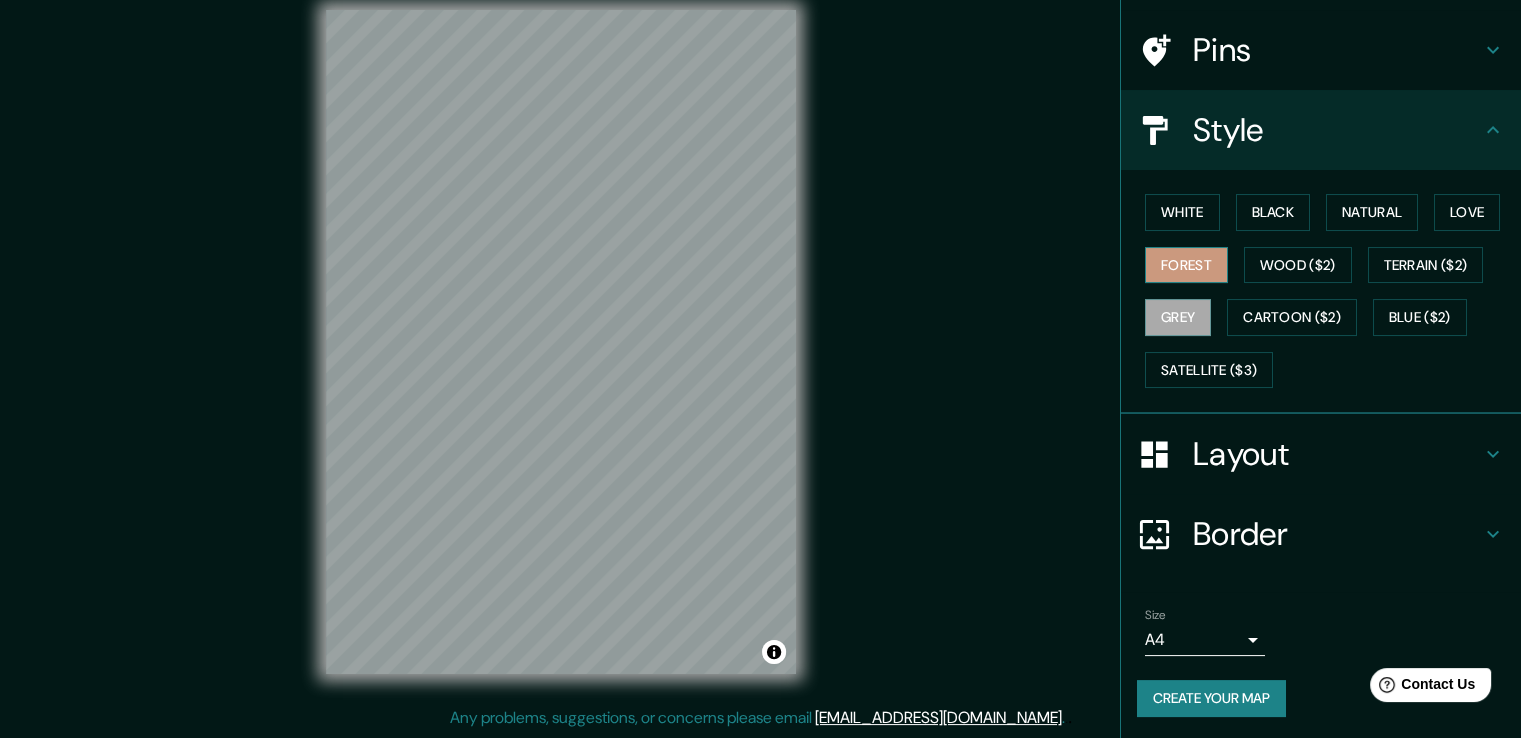 click on "Forest" at bounding box center [1186, 265] 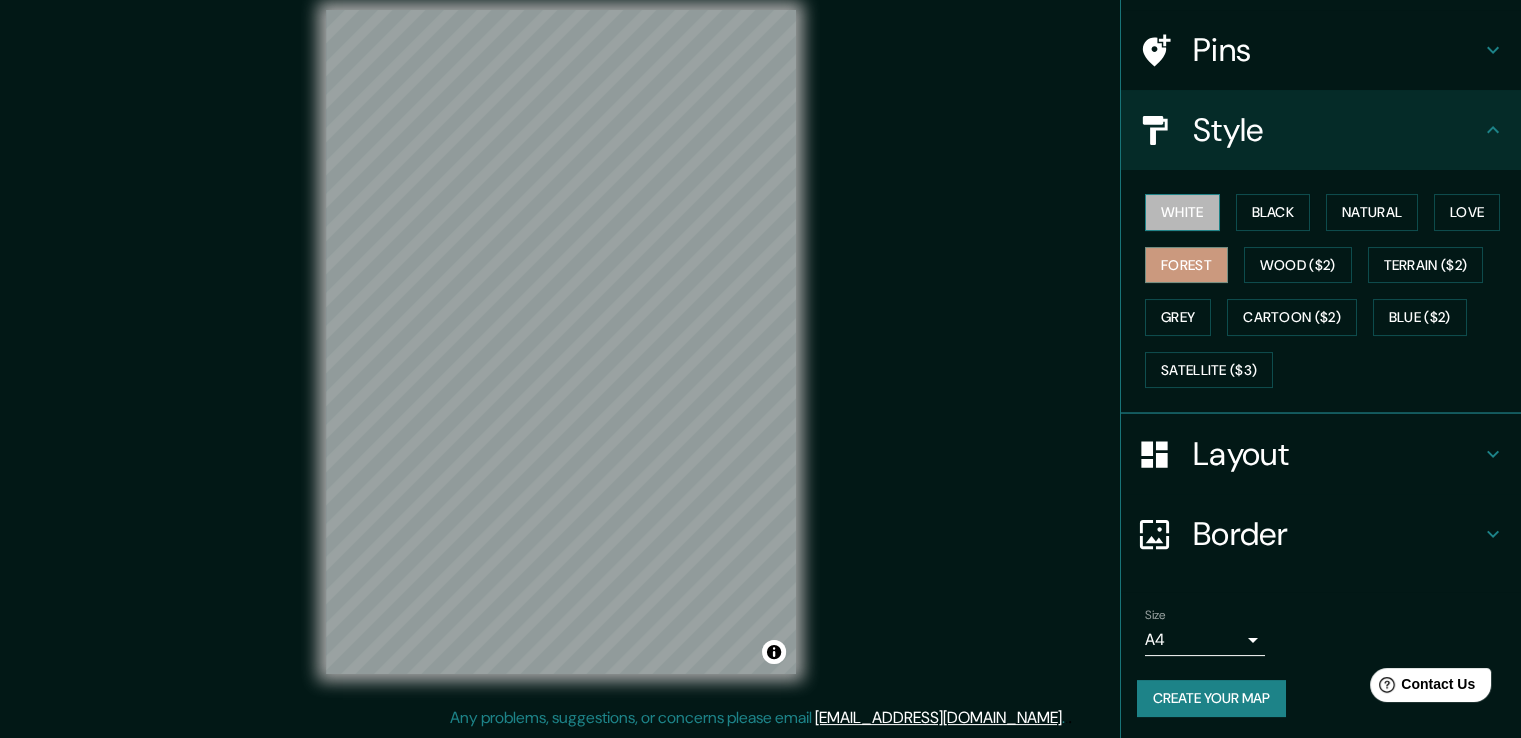 click on "White" at bounding box center [1182, 212] 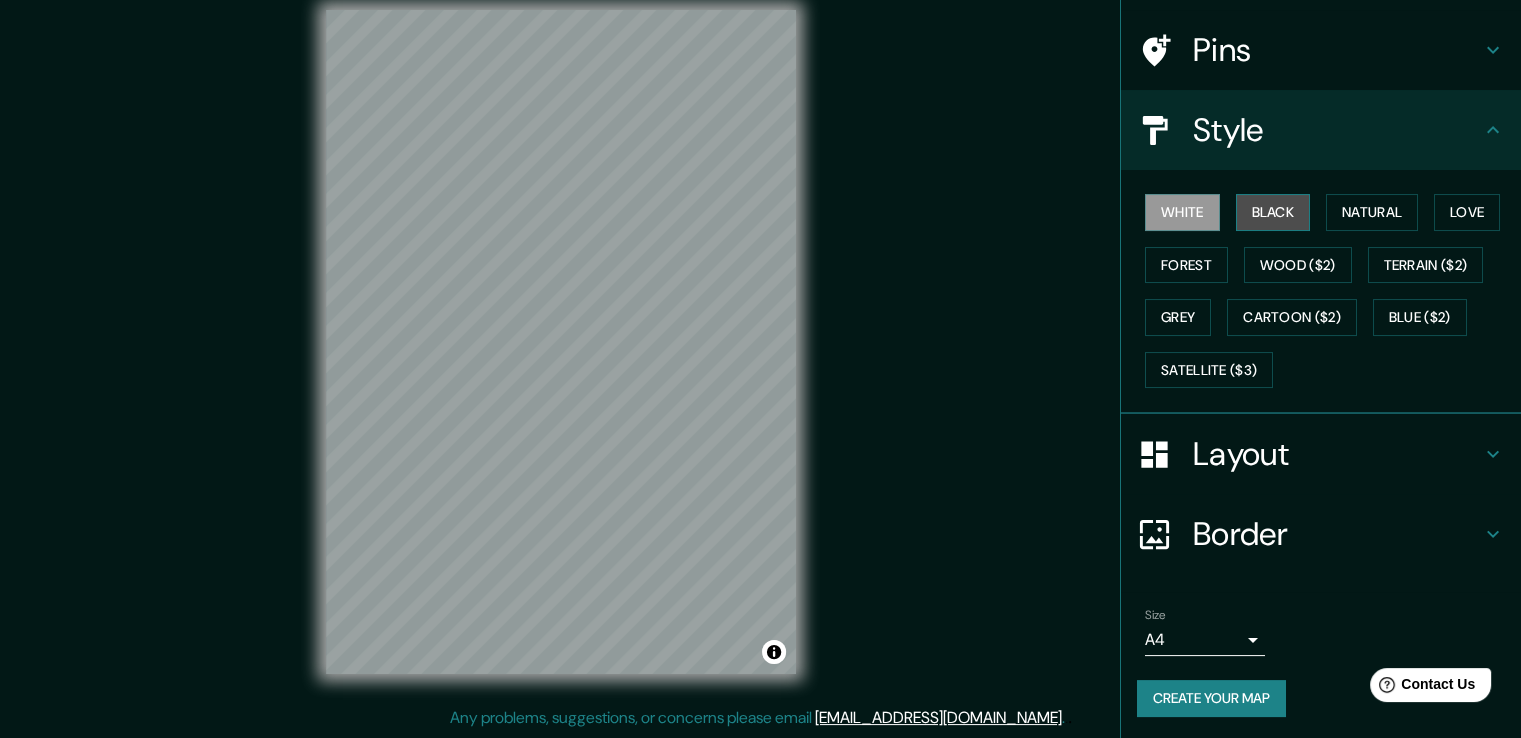 click on "Black" at bounding box center [1273, 212] 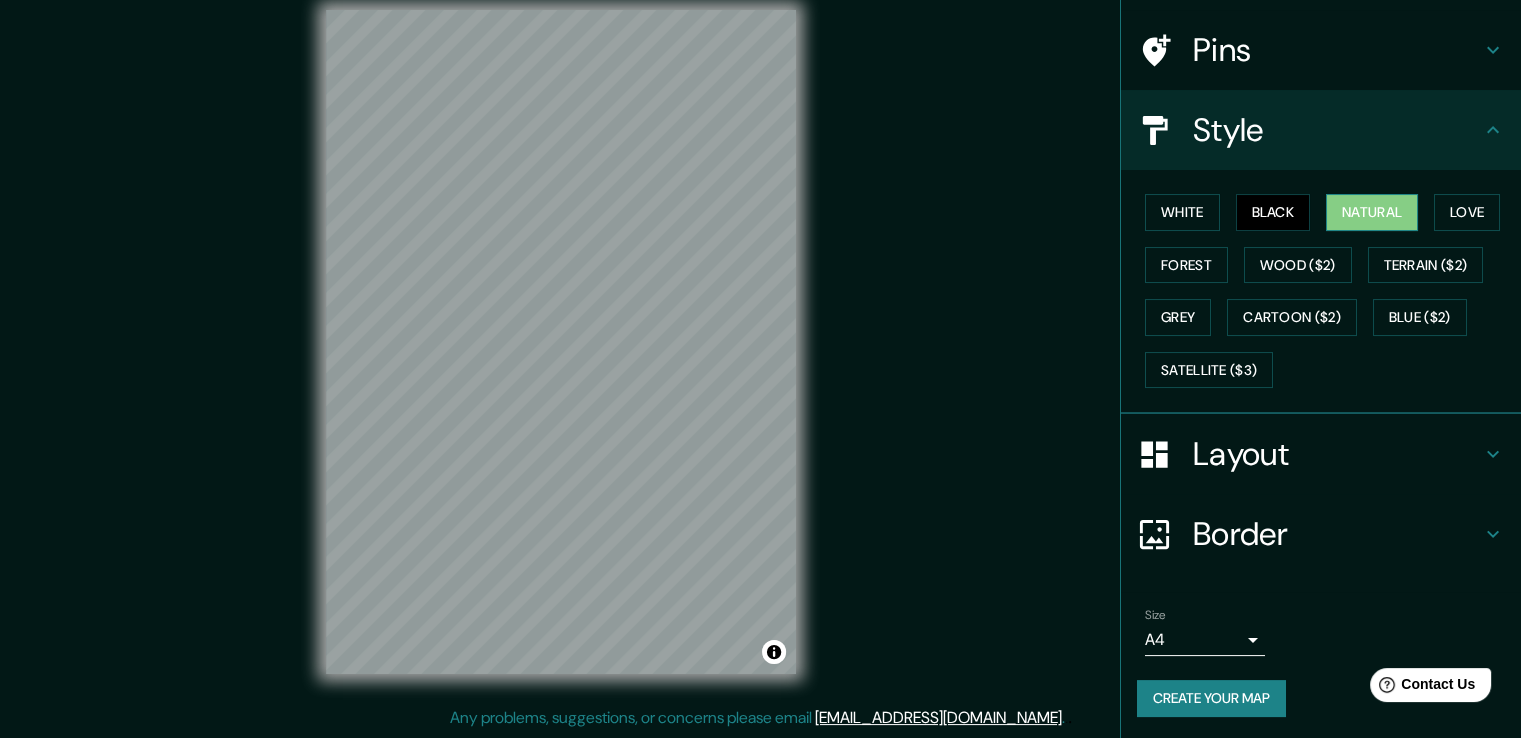 click on "Natural" at bounding box center (1372, 212) 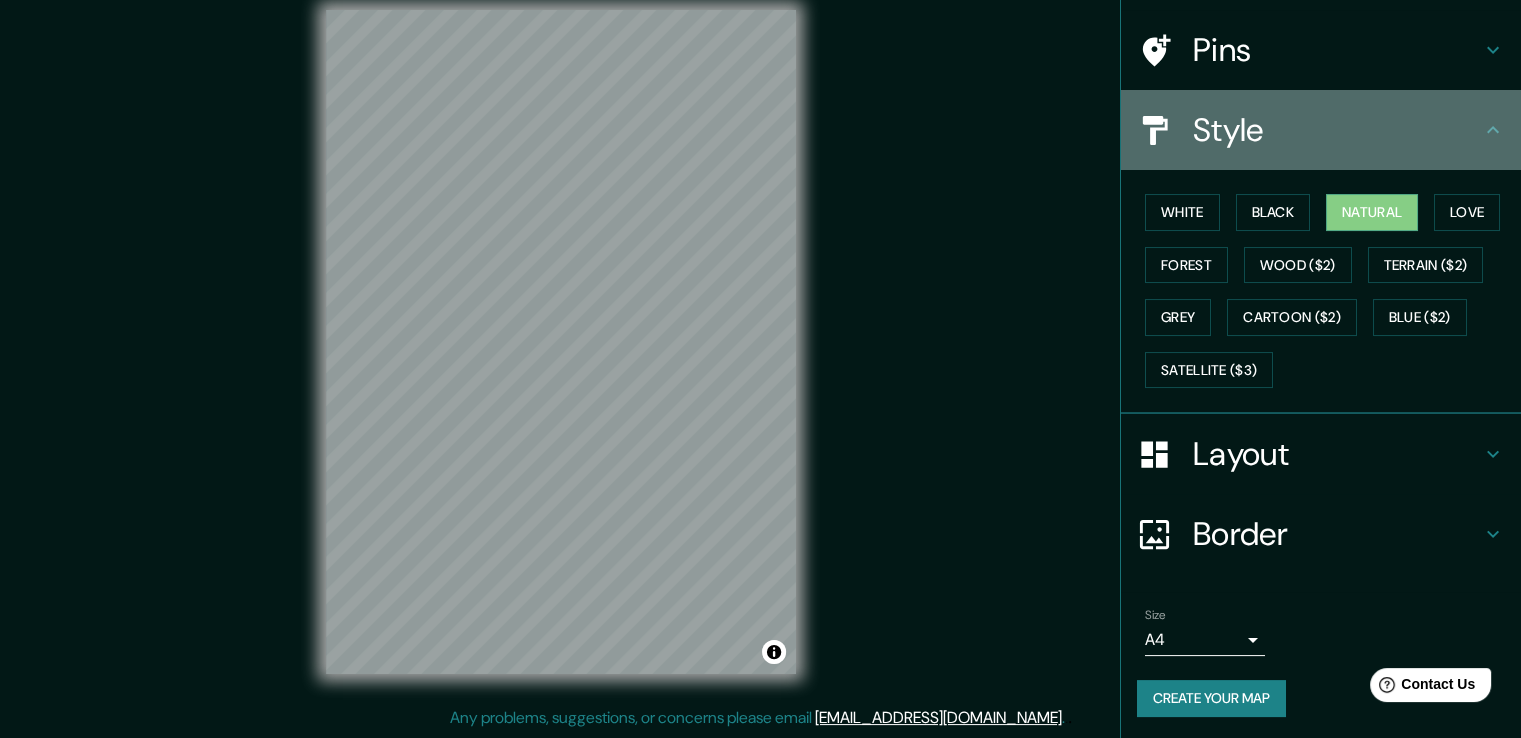 click on "Style" at bounding box center (1337, 130) 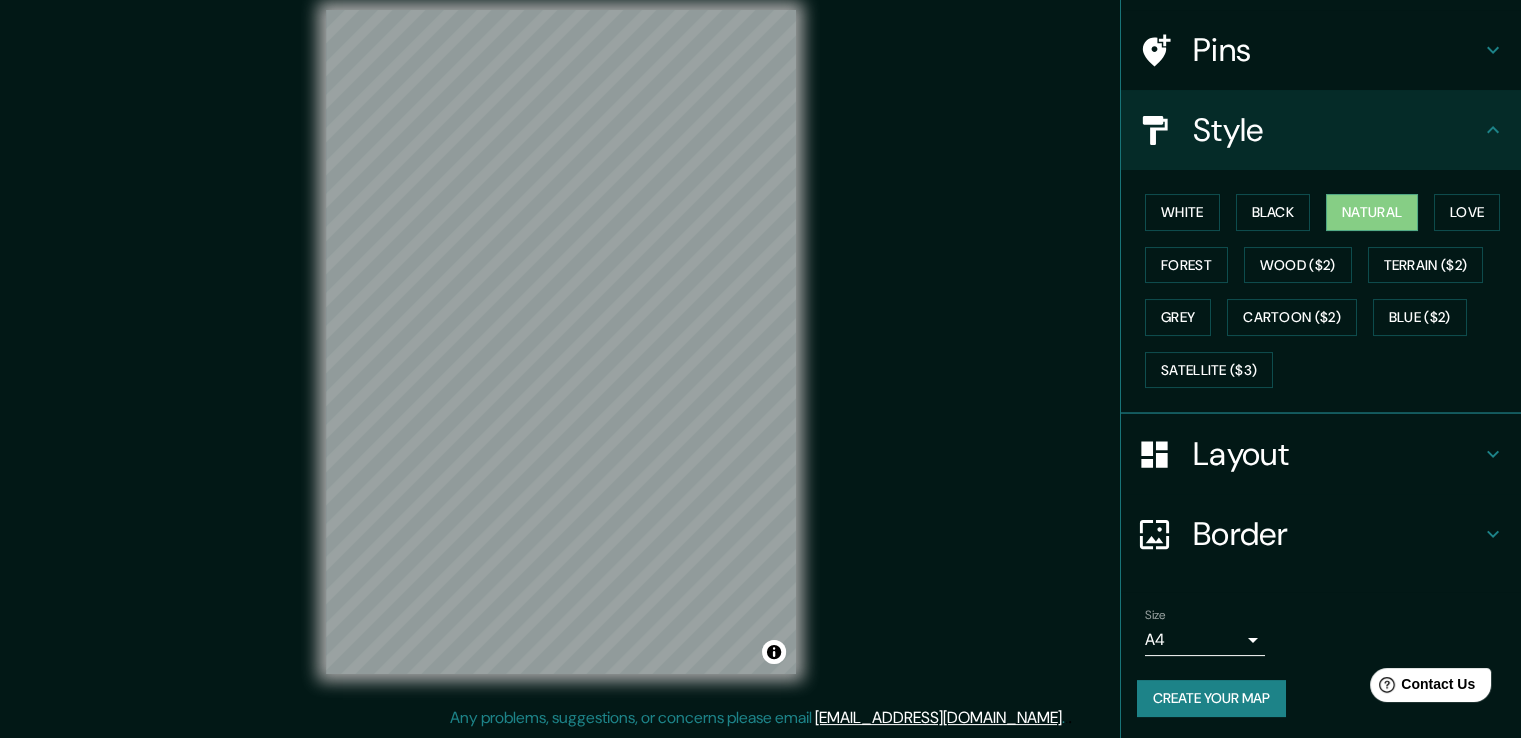 click on "Layout" at bounding box center [1337, 454] 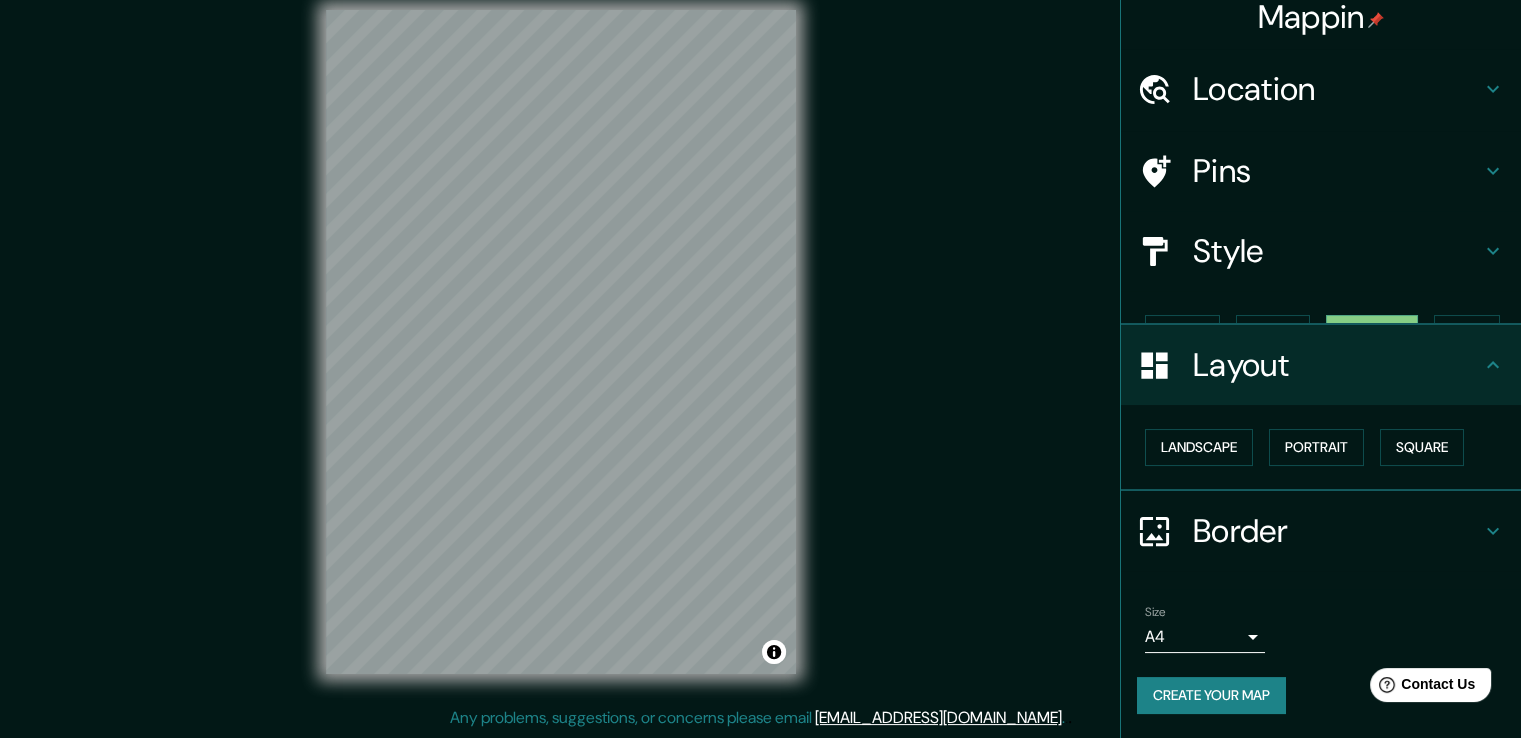 scroll, scrollTop: 0, scrollLeft: 0, axis: both 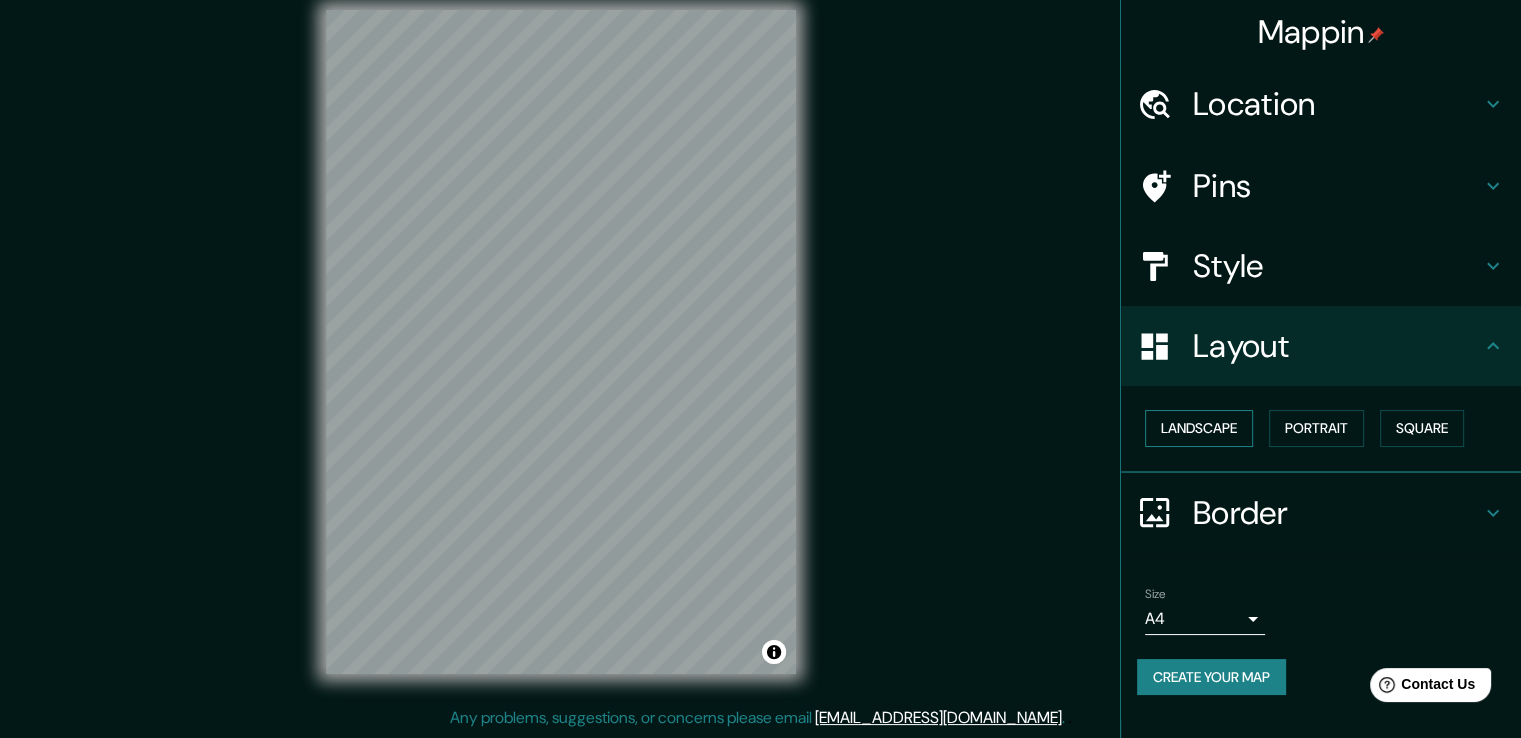 click on "Landscape" at bounding box center [1199, 428] 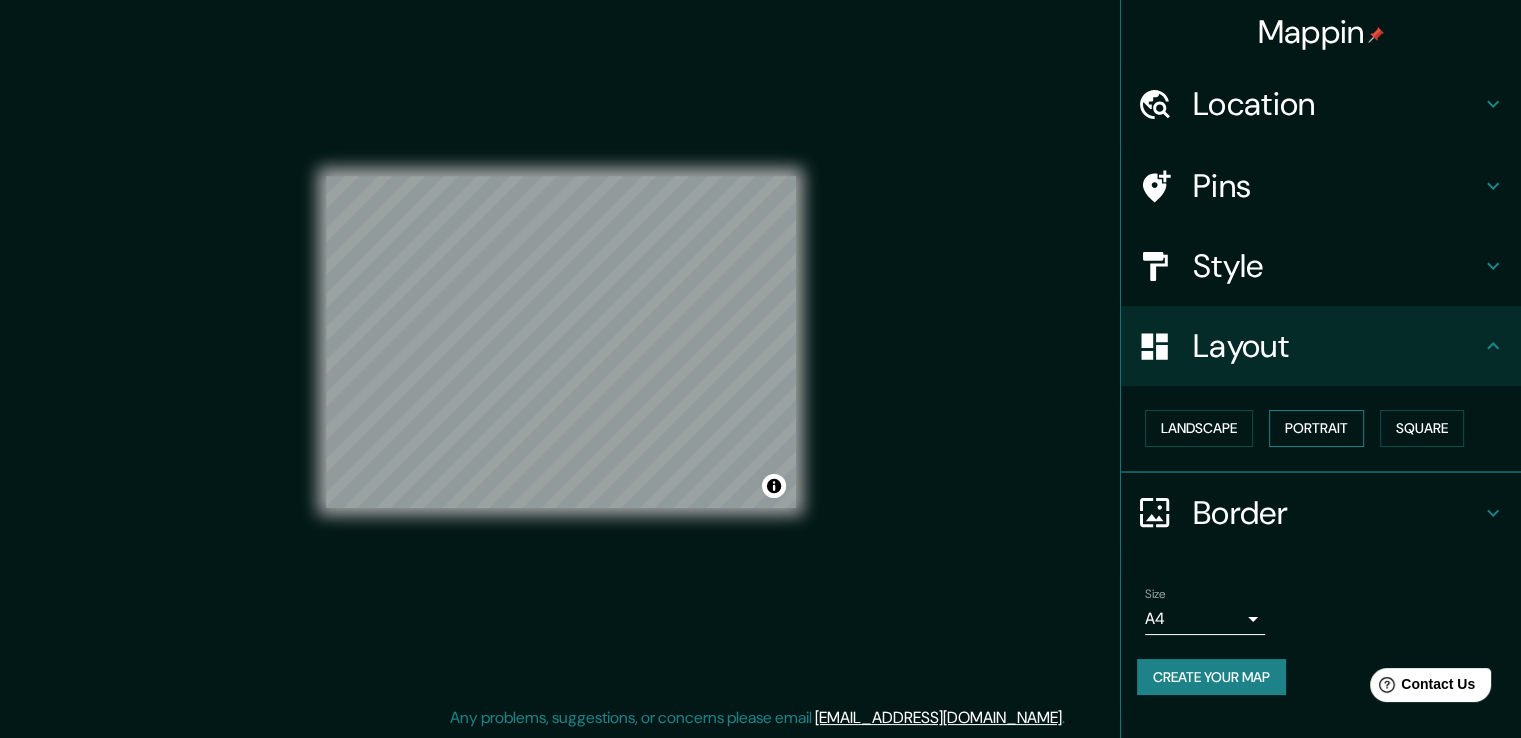click on "Portrait" at bounding box center [1316, 428] 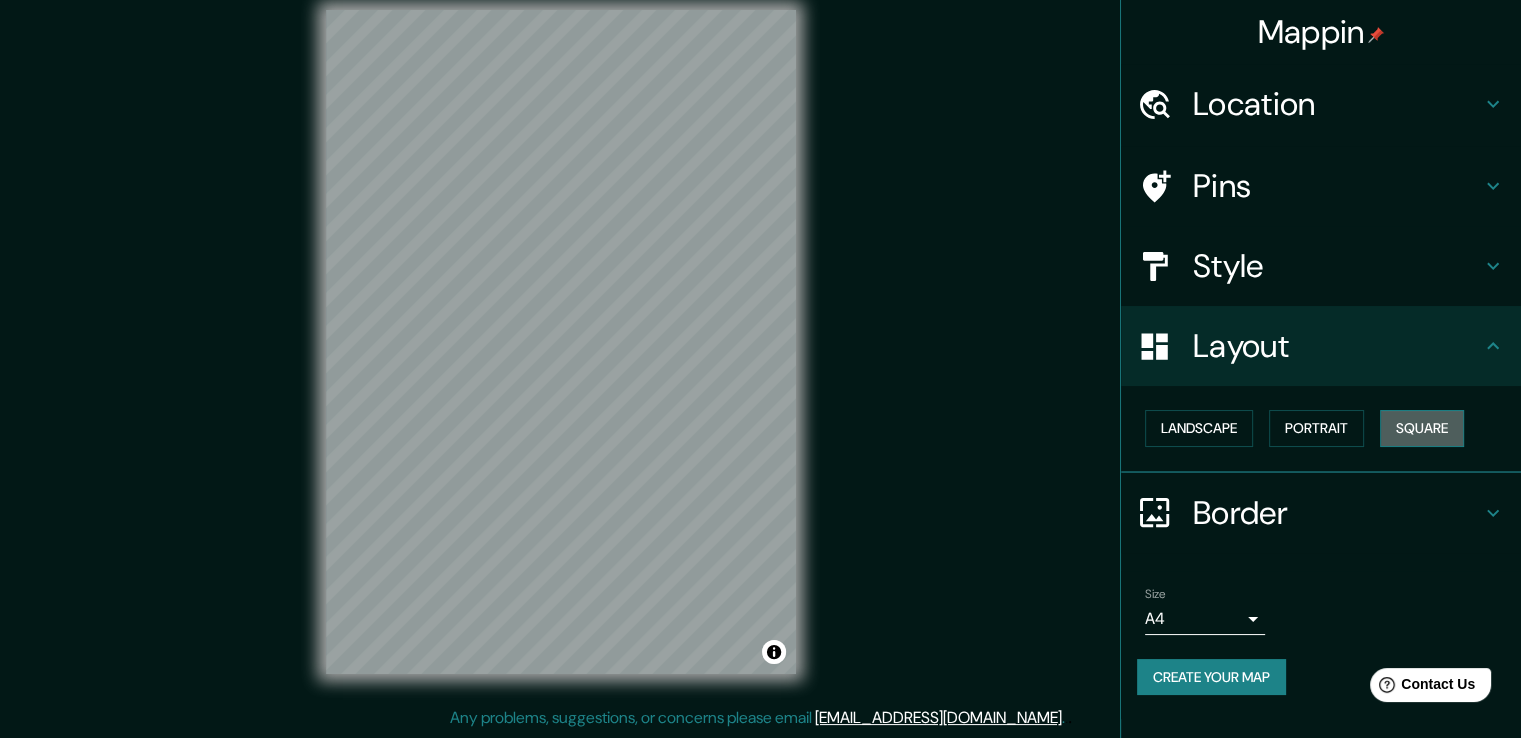 click on "Square" at bounding box center (1422, 428) 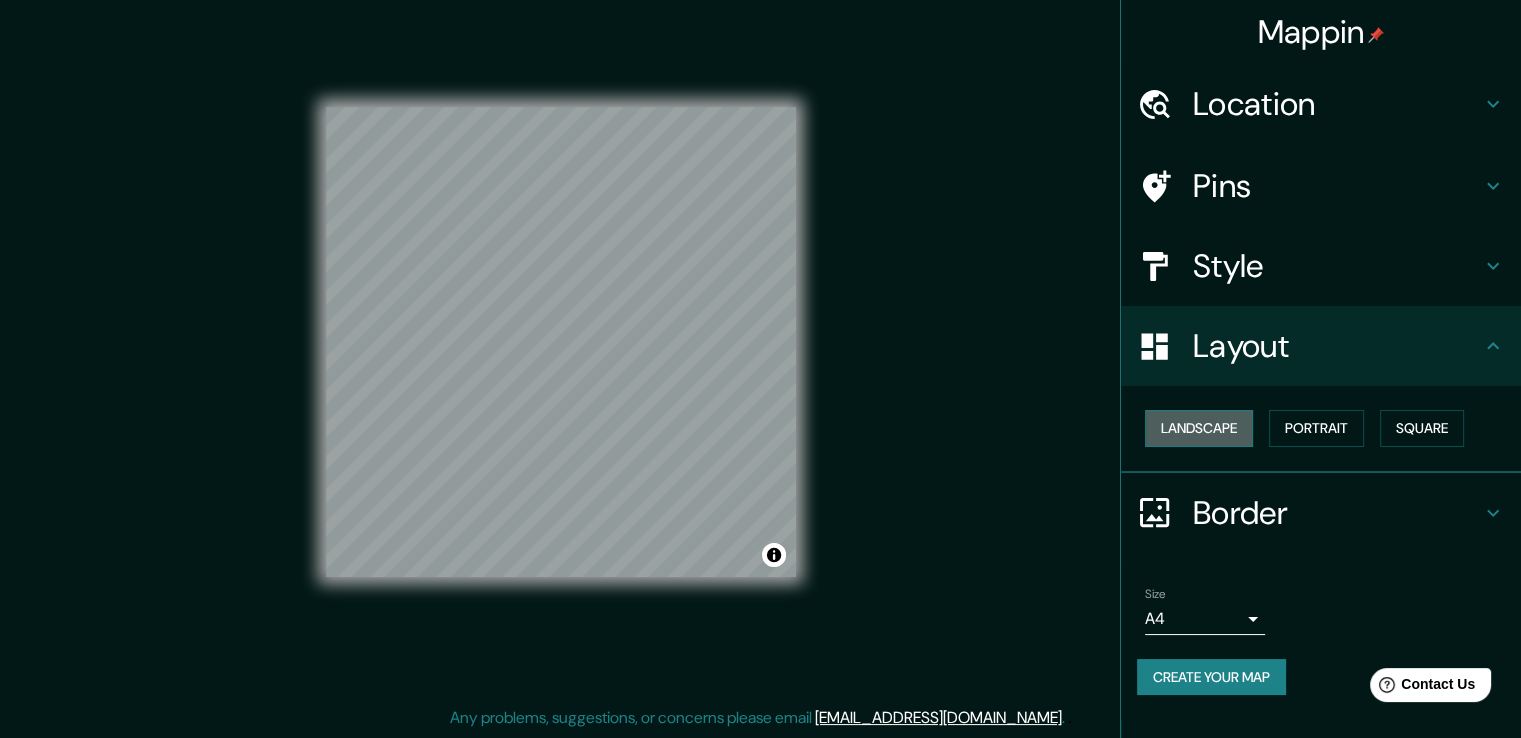 click on "Landscape" at bounding box center [1199, 428] 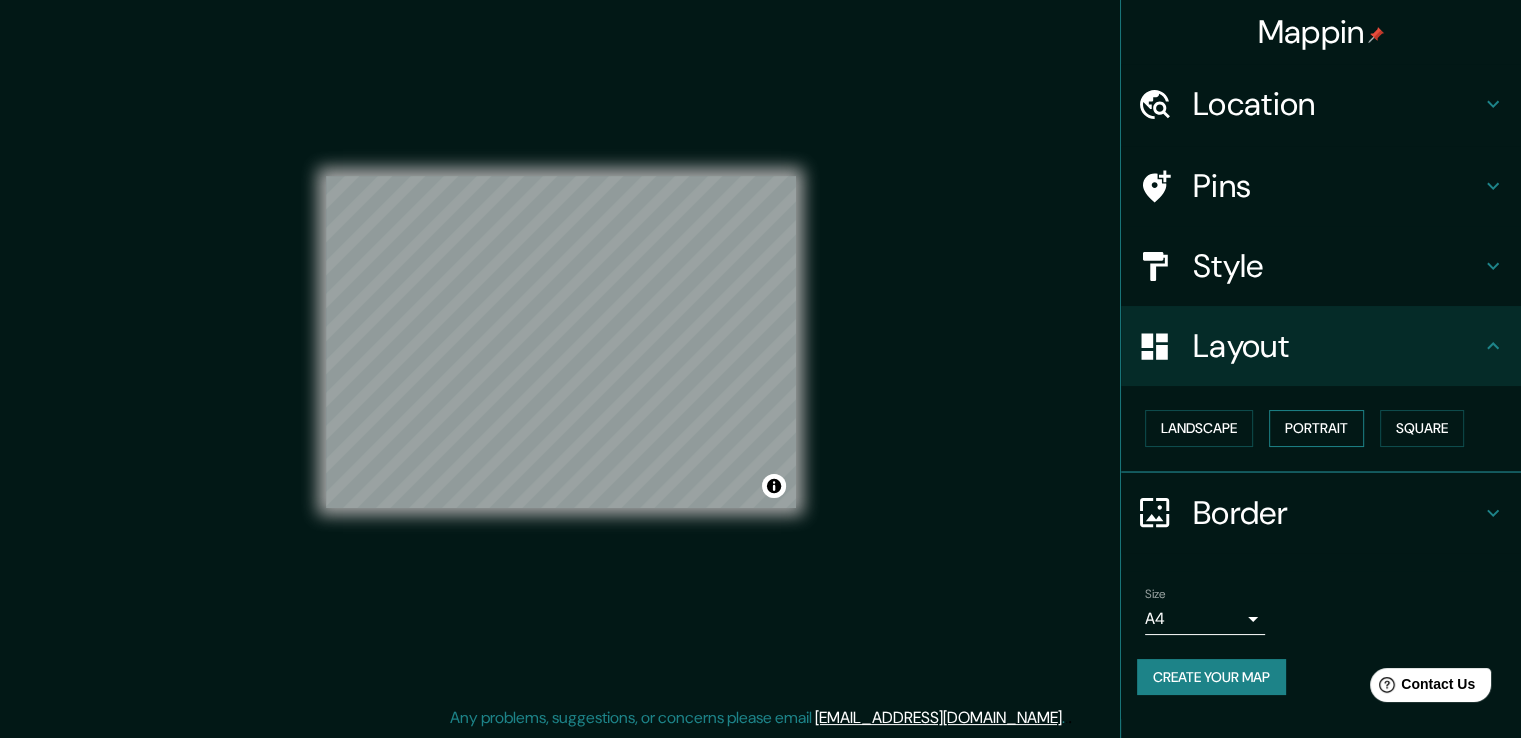 click on "Portrait" at bounding box center [1316, 428] 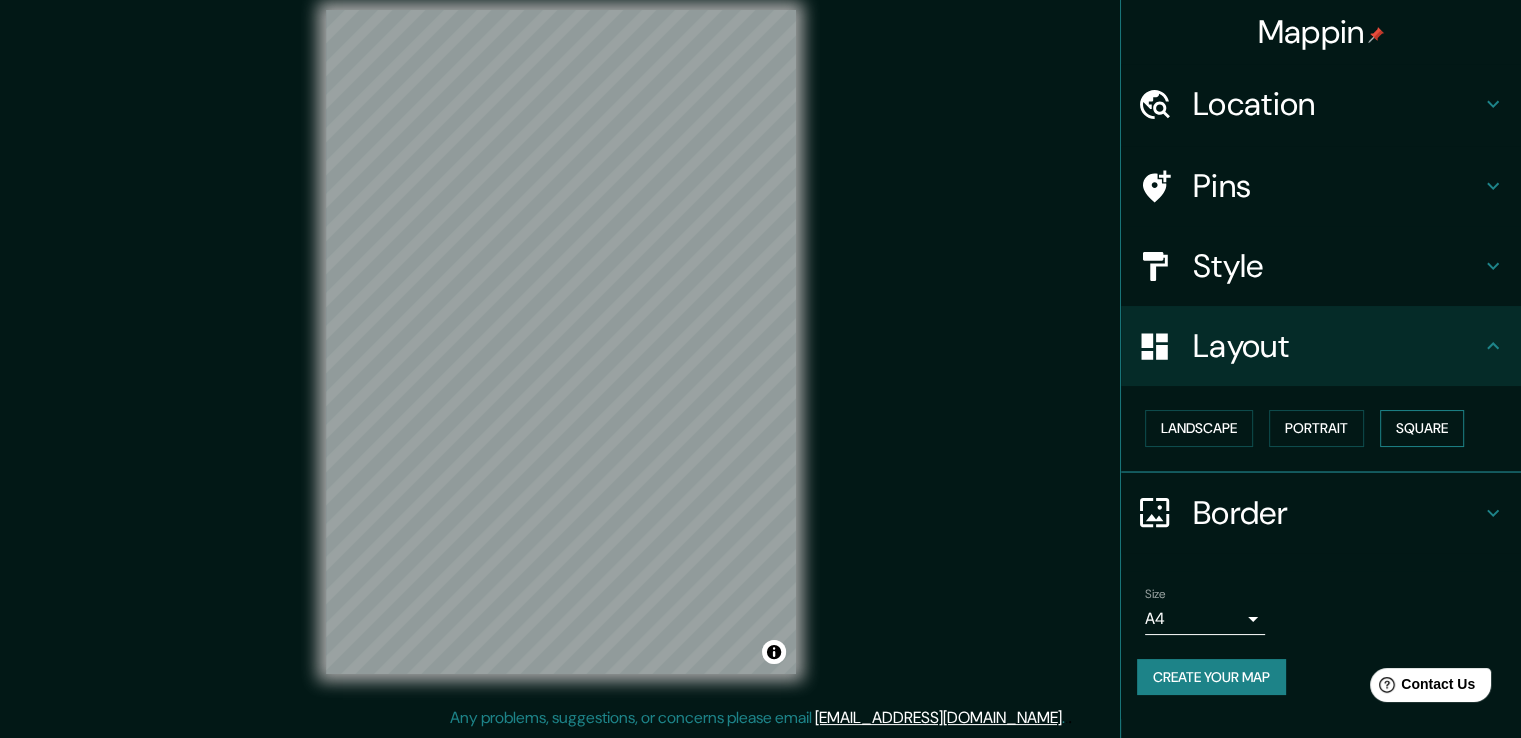 click on "Square" at bounding box center (1422, 428) 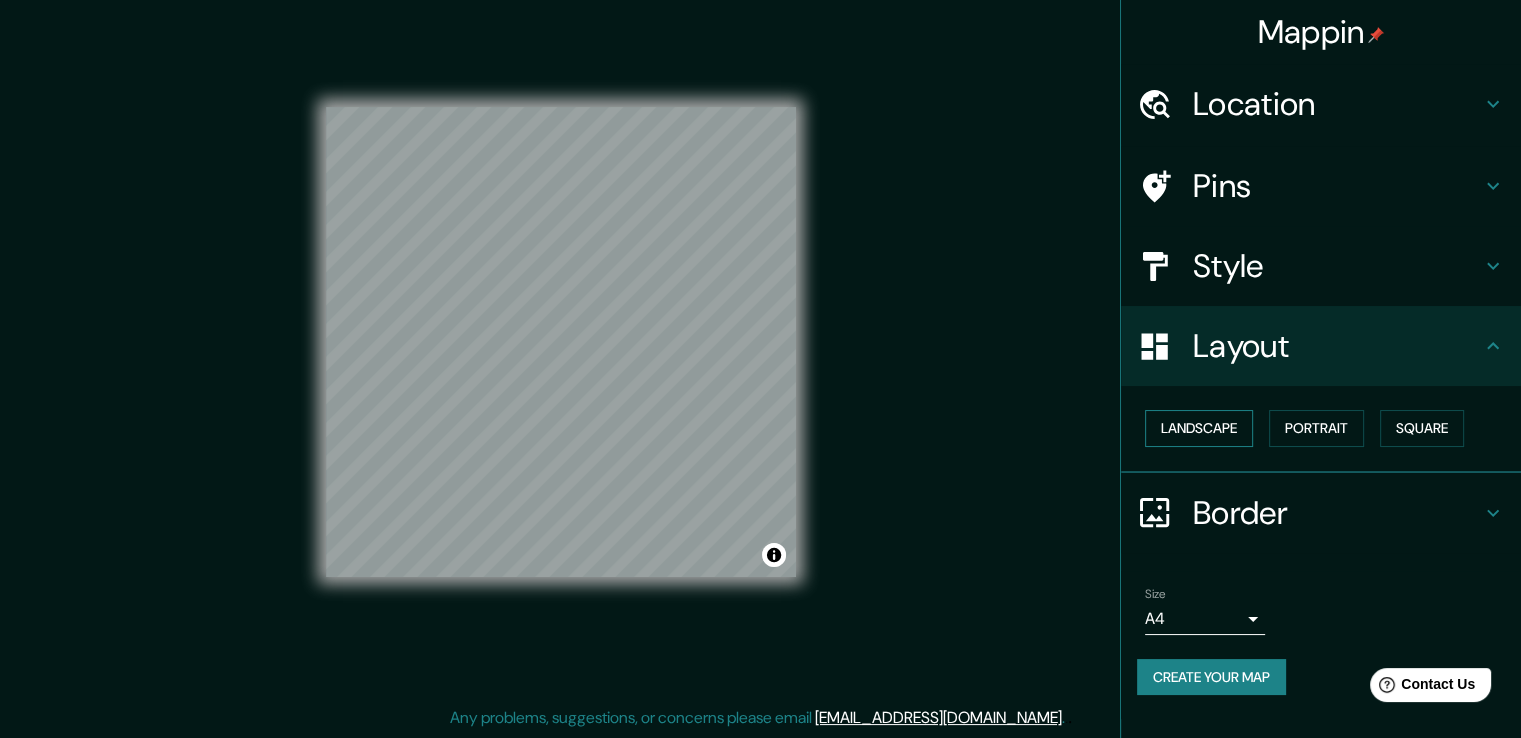 click on "Landscape" at bounding box center [1199, 428] 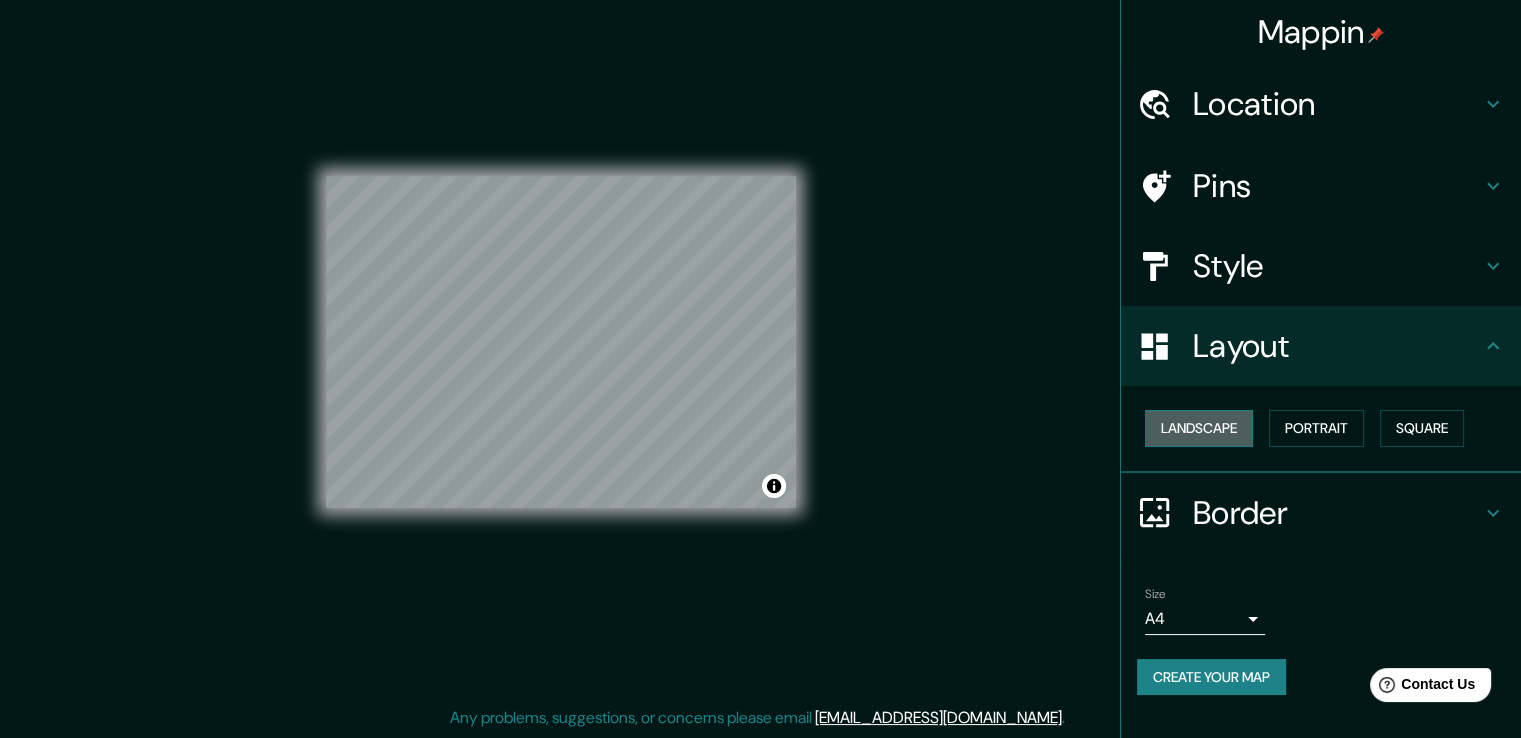 click on "Landscape" at bounding box center [1199, 428] 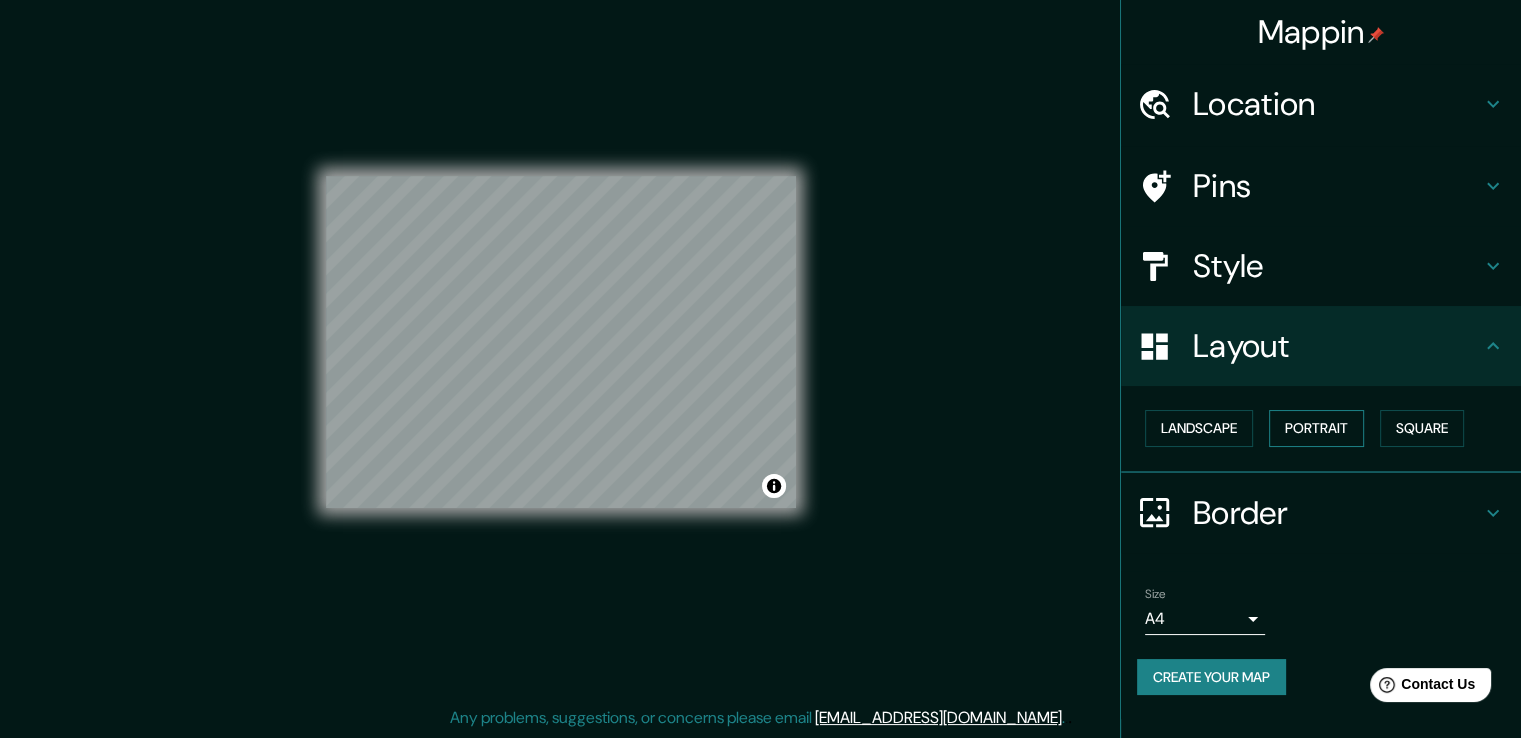 click on "Portrait" at bounding box center (1316, 428) 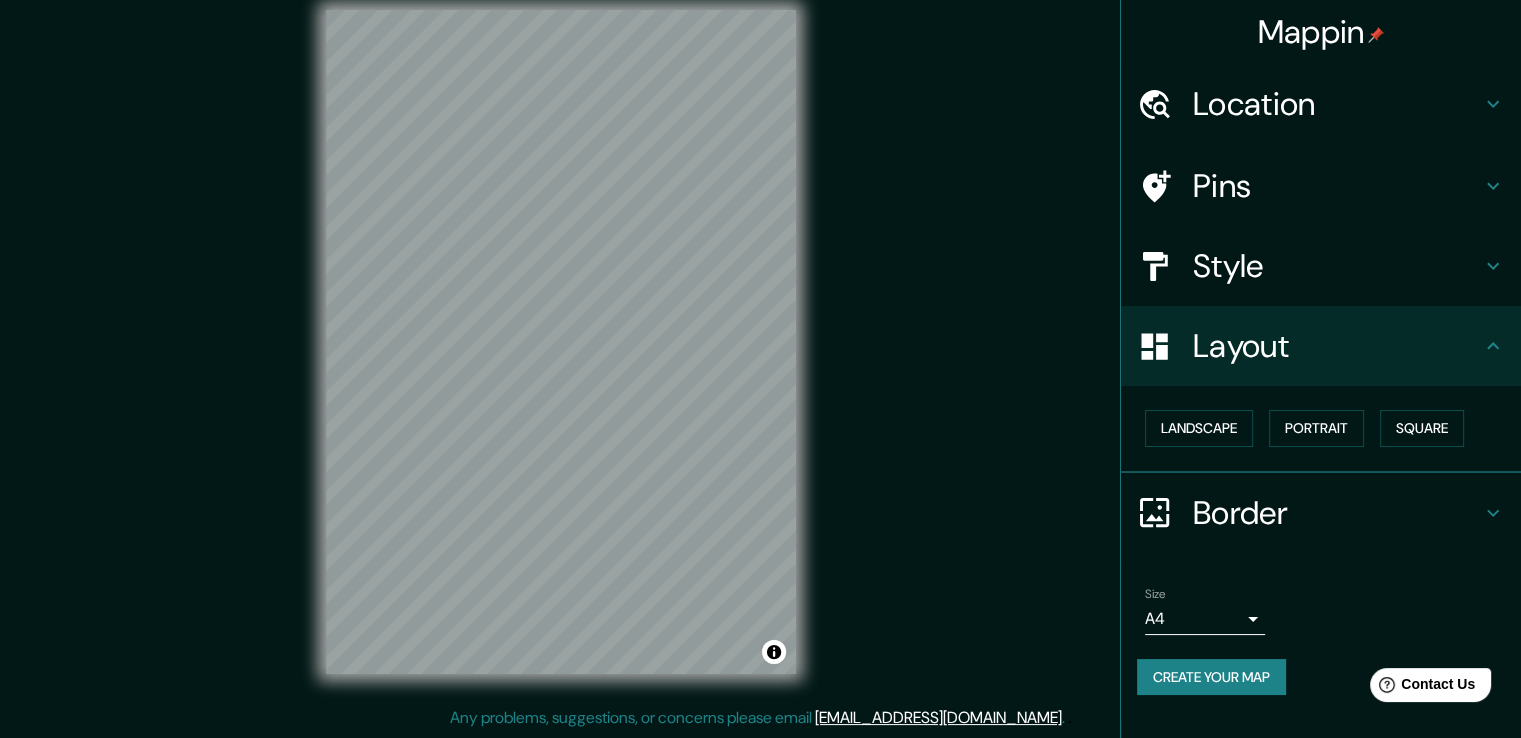 click on "Layout" at bounding box center (1321, 346) 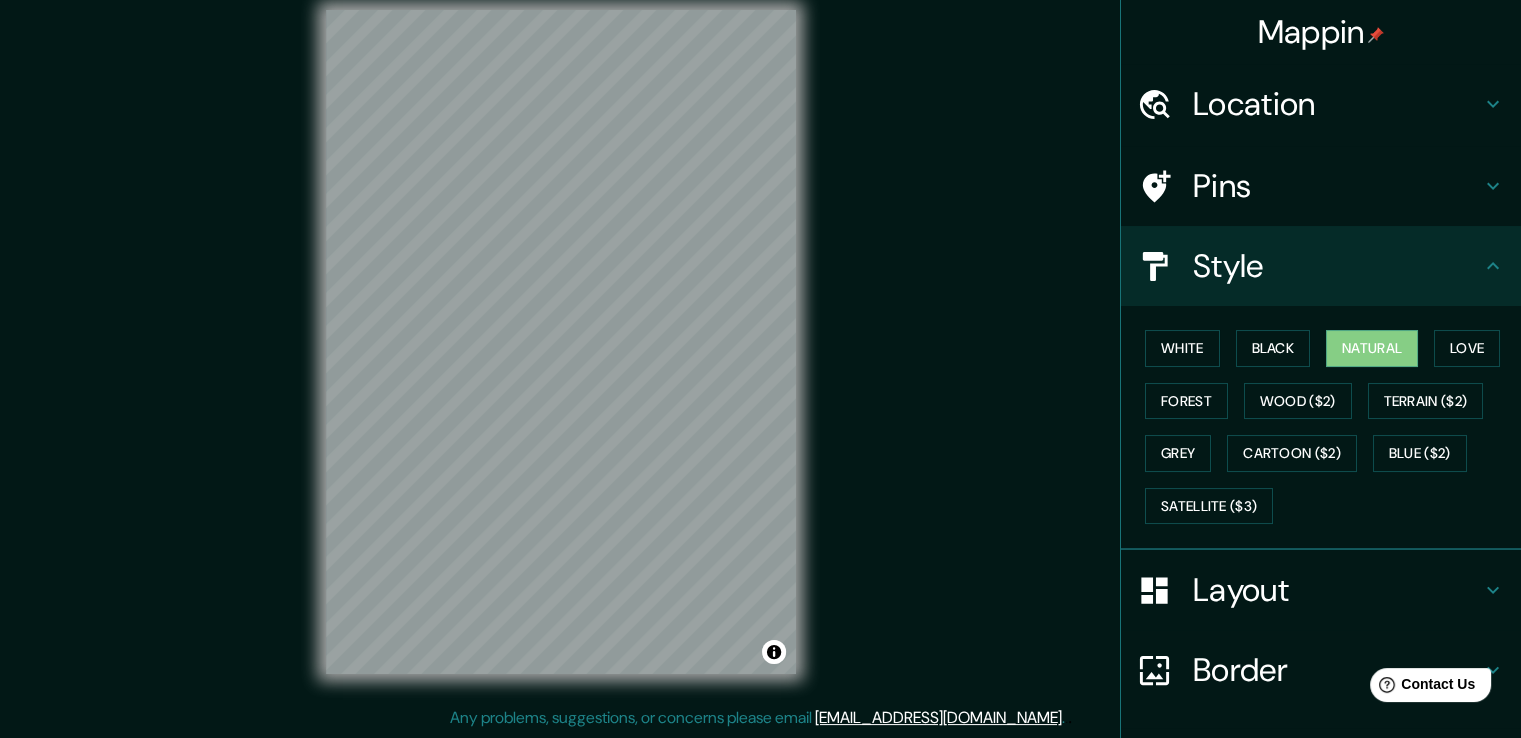 click on "White Black Natural Love Forest Wood ($2) Terrain ($2) Grey Cartoon ($2) Blue ($2) Satellite ($3)" at bounding box center (1329, 427) 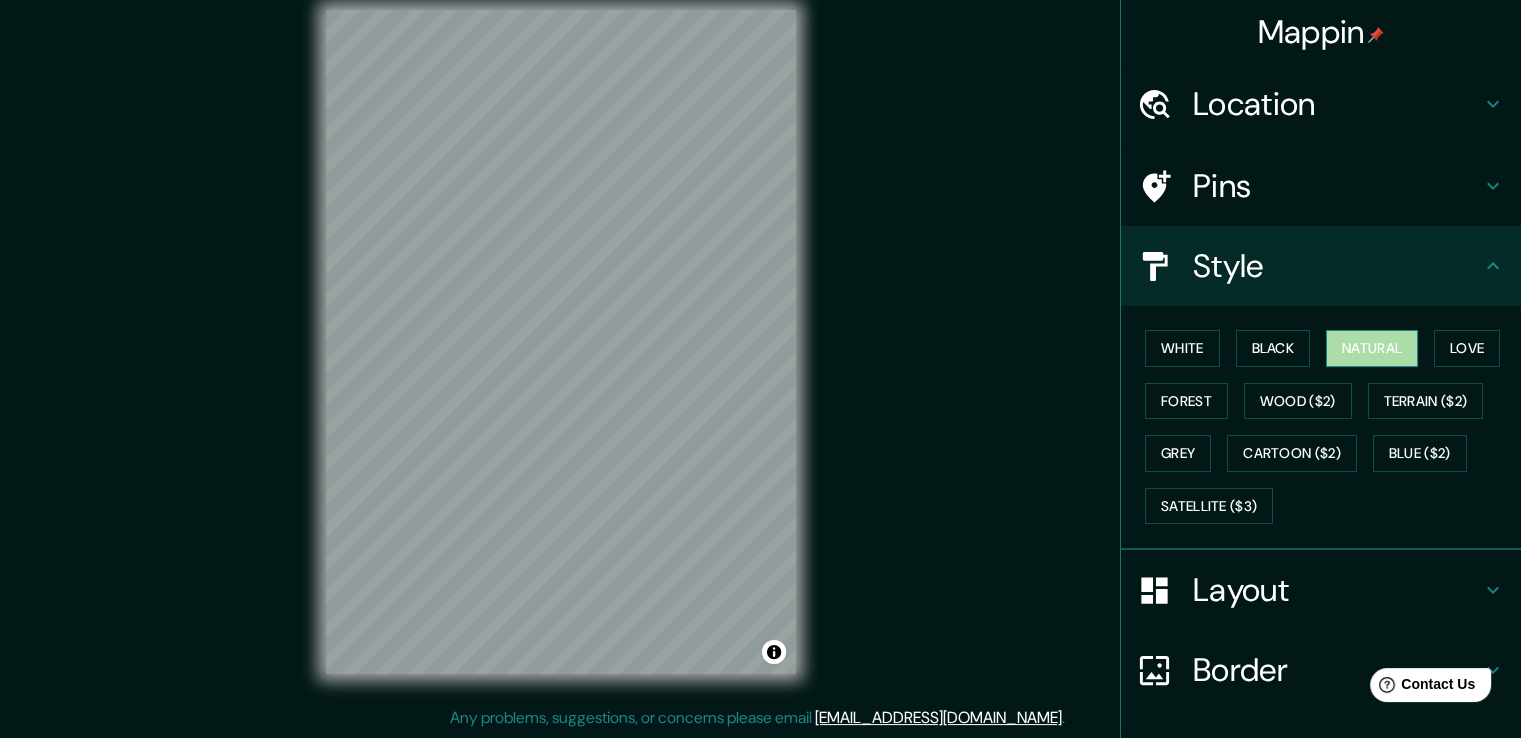 click on "Natural" at bounding box center [1372, 348] 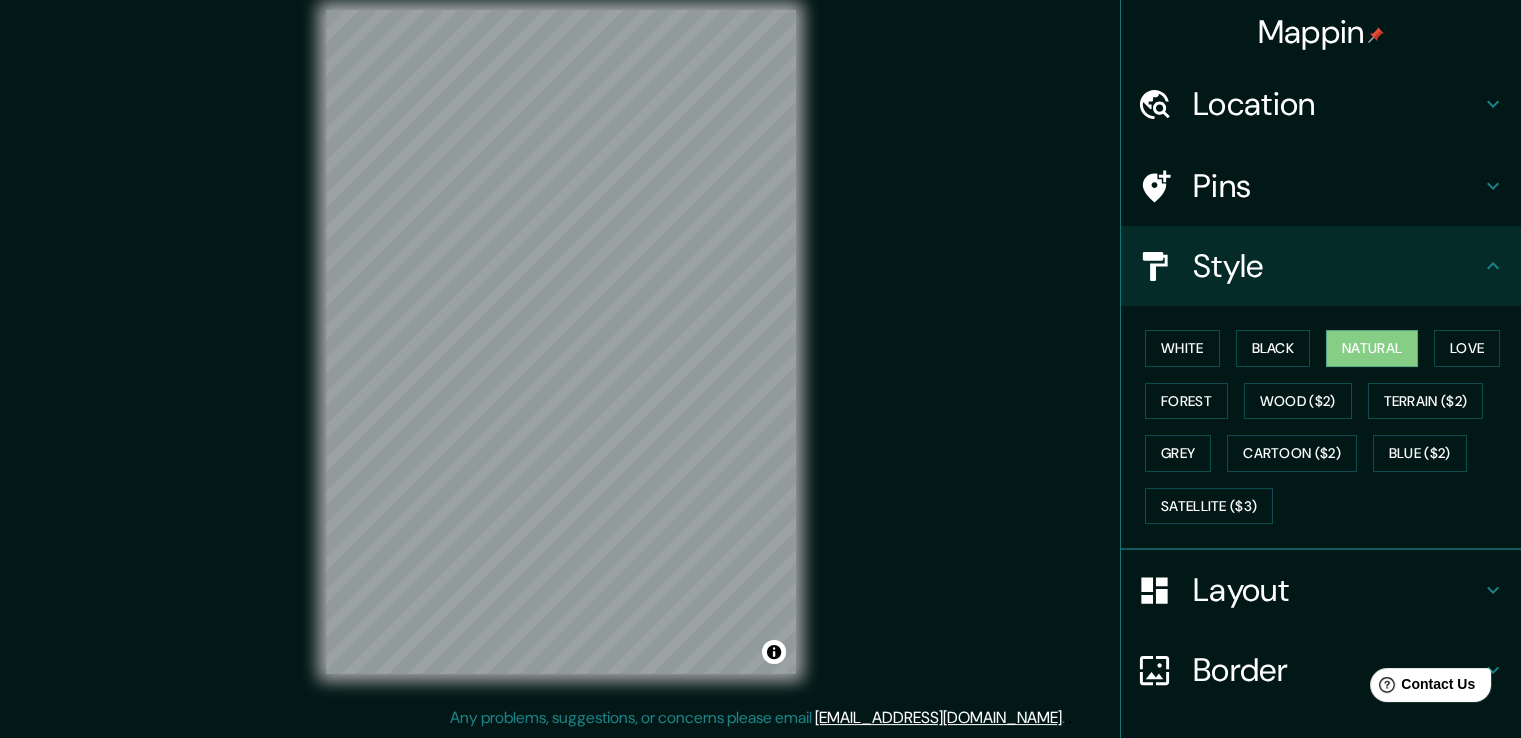 click on "Style" at bounding box center (1337, 266) 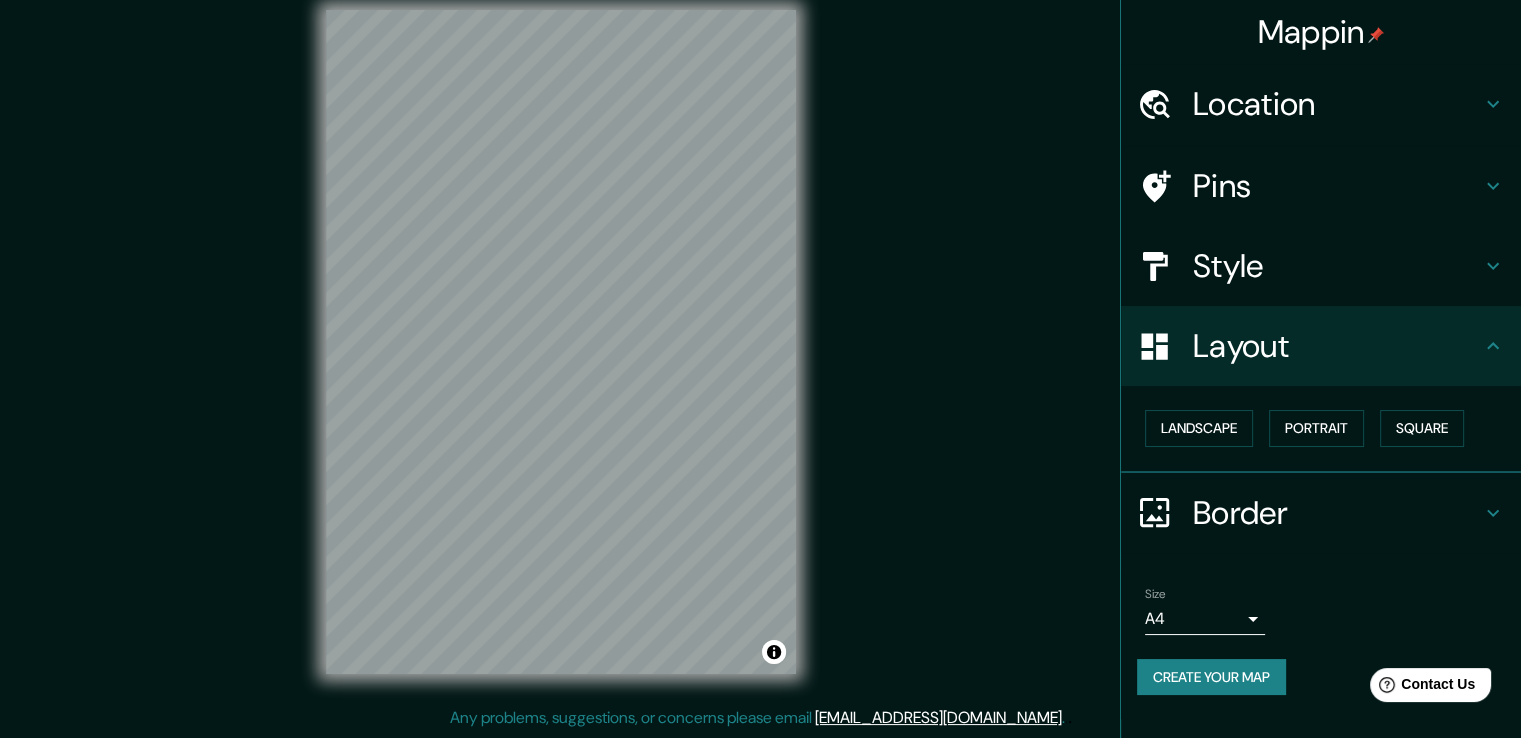 click on "Border" at bounding box center (1321, 513) 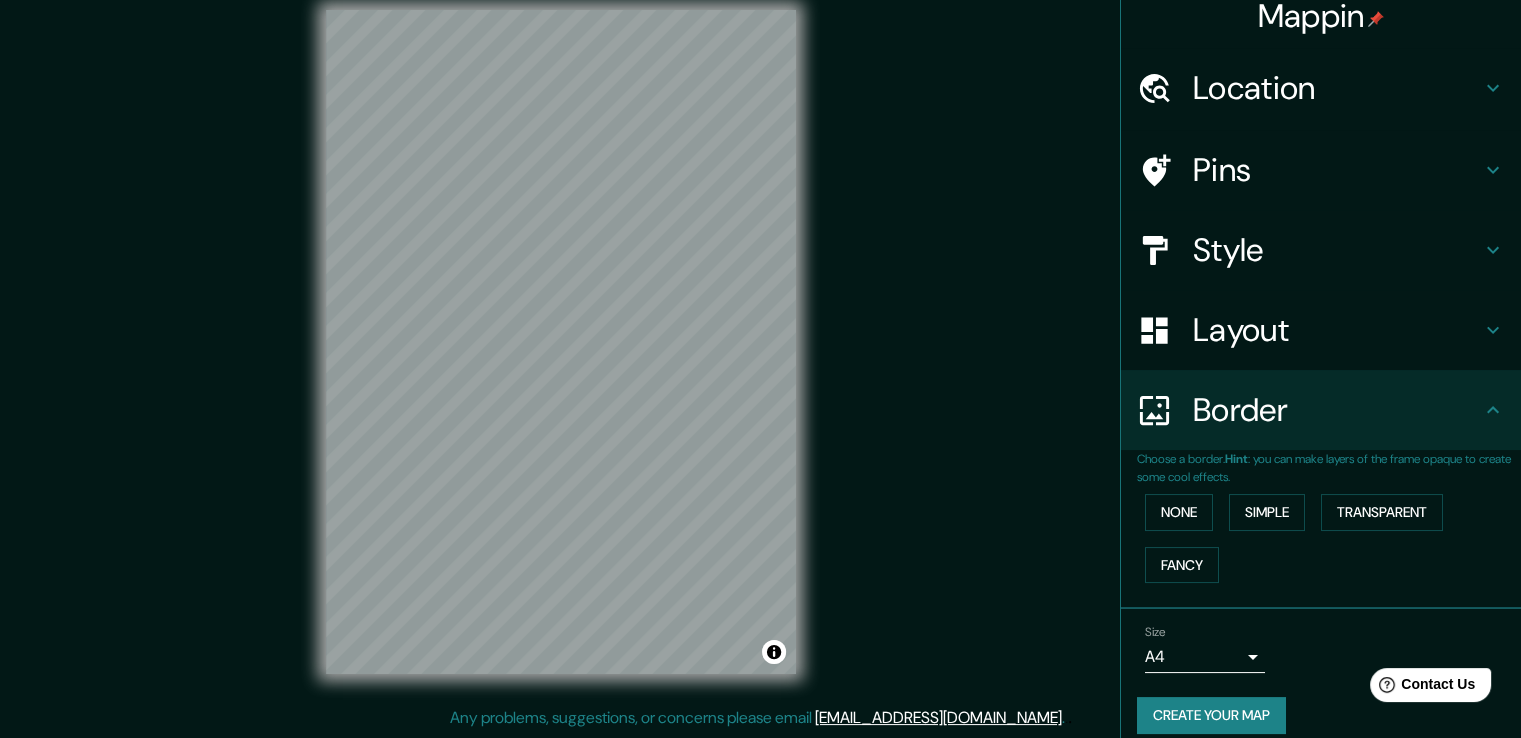 scroll, scrollTop: 34, scrollLeft: 0, axis: vertical 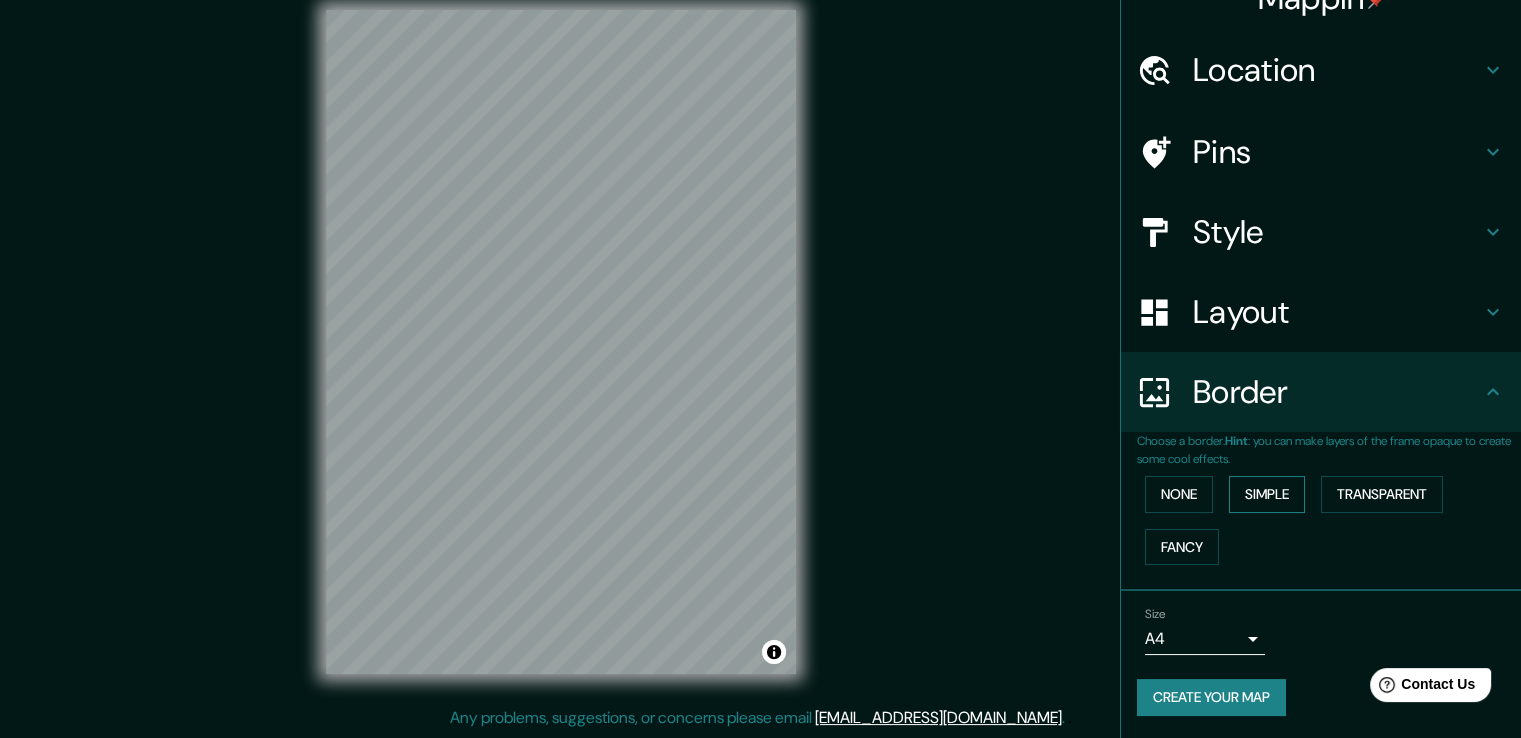click on "Simple" at bounding box center [1267, 494] 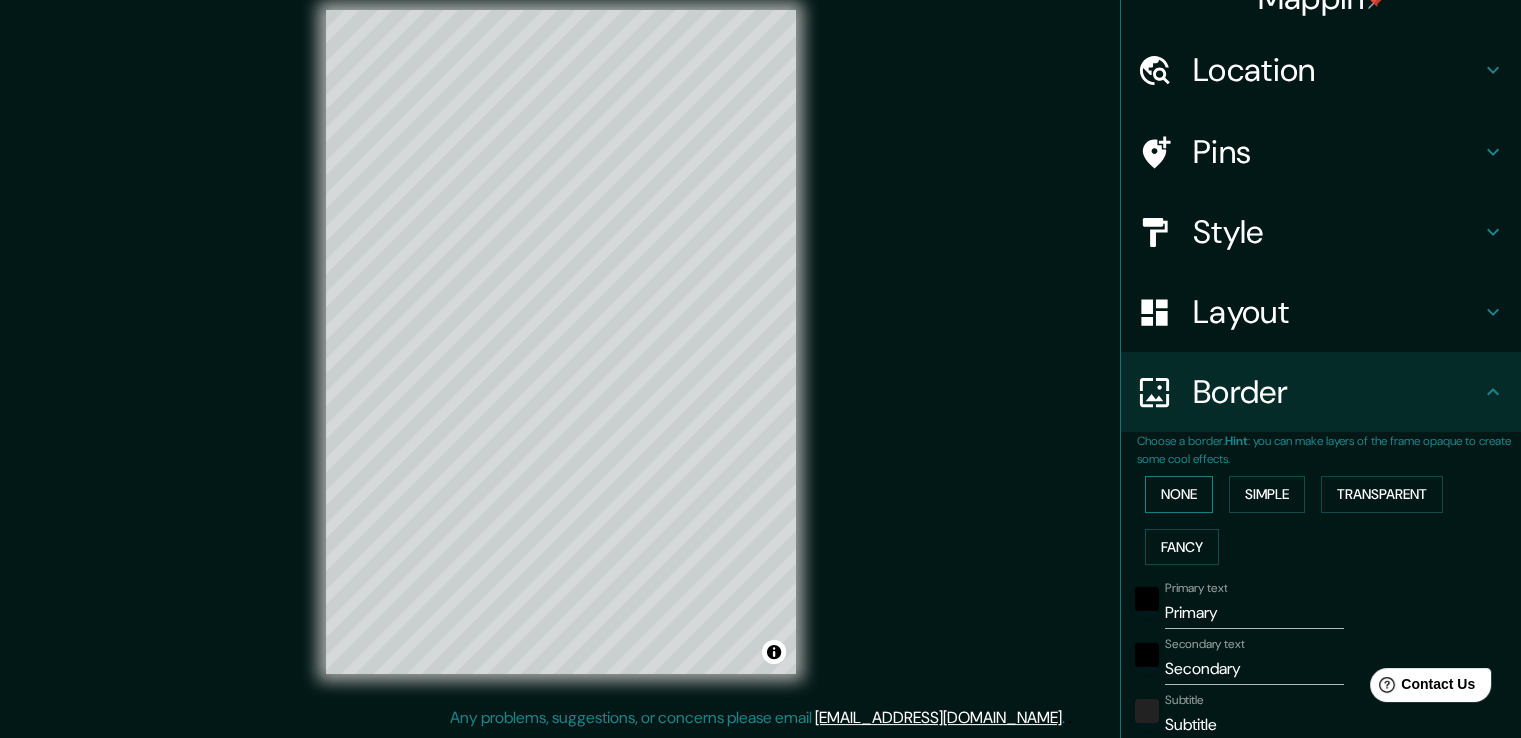 click on "None" at bounding box center [1179, 494] 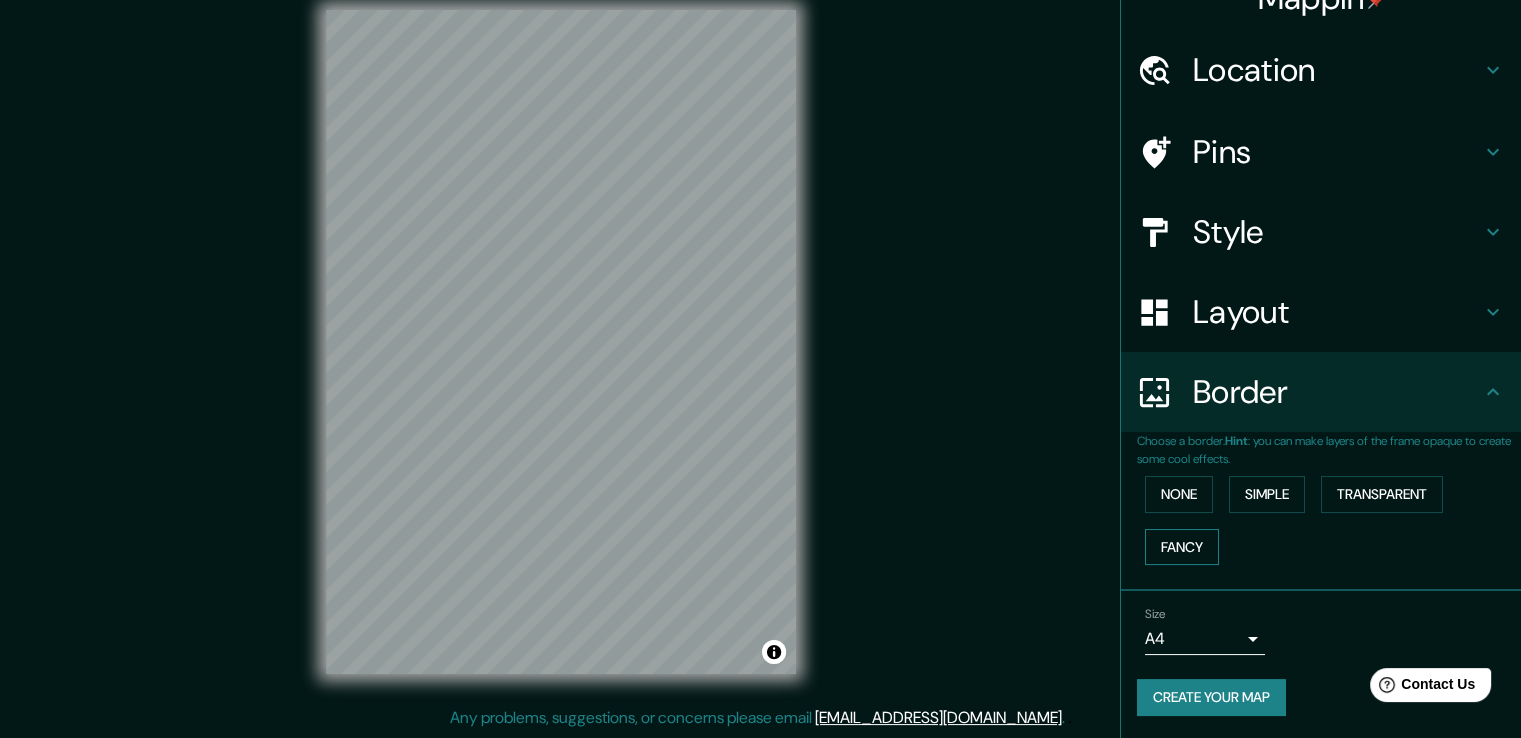 click on "Fancy" at bounding box center [1182, 547] 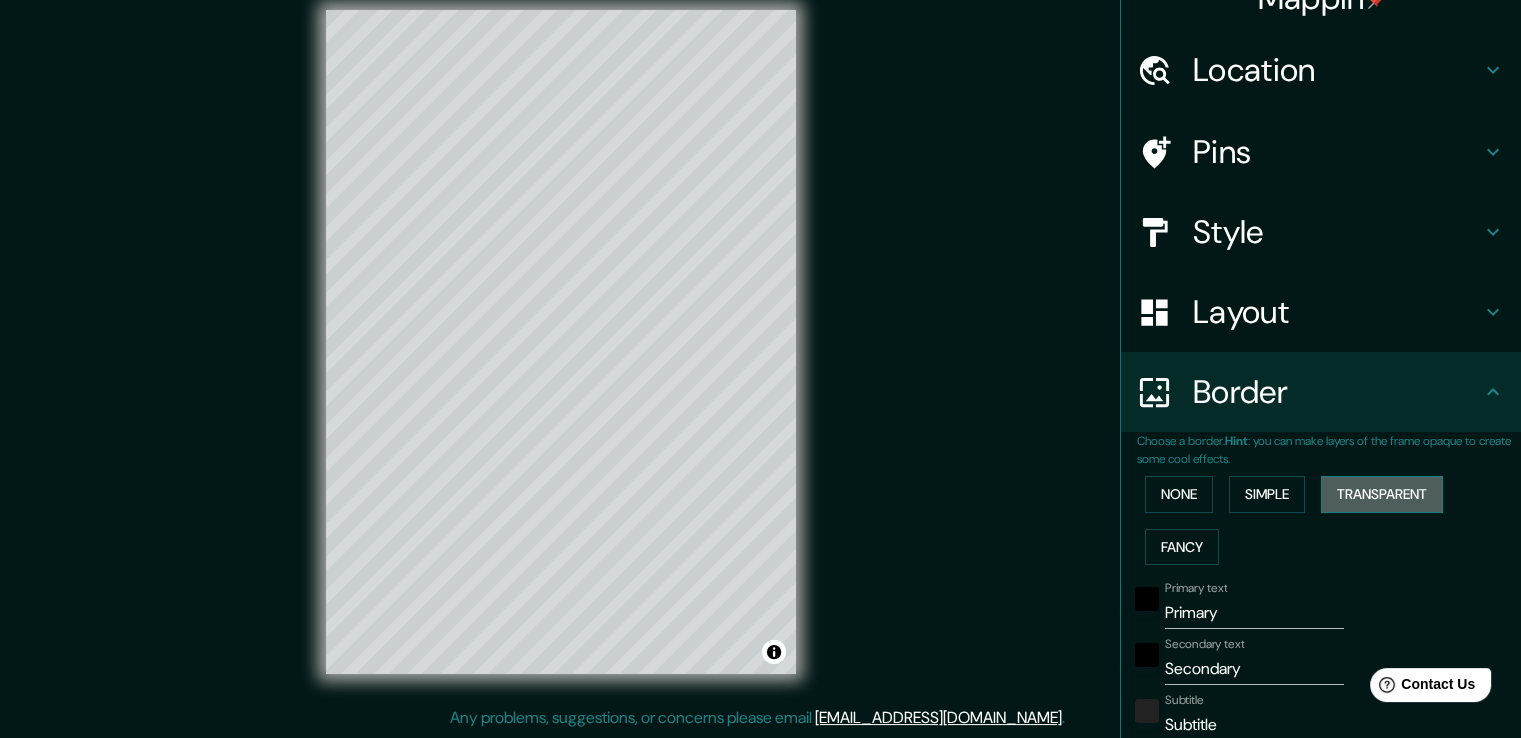 click on "Transparent" at bounding box center (1382, 494) 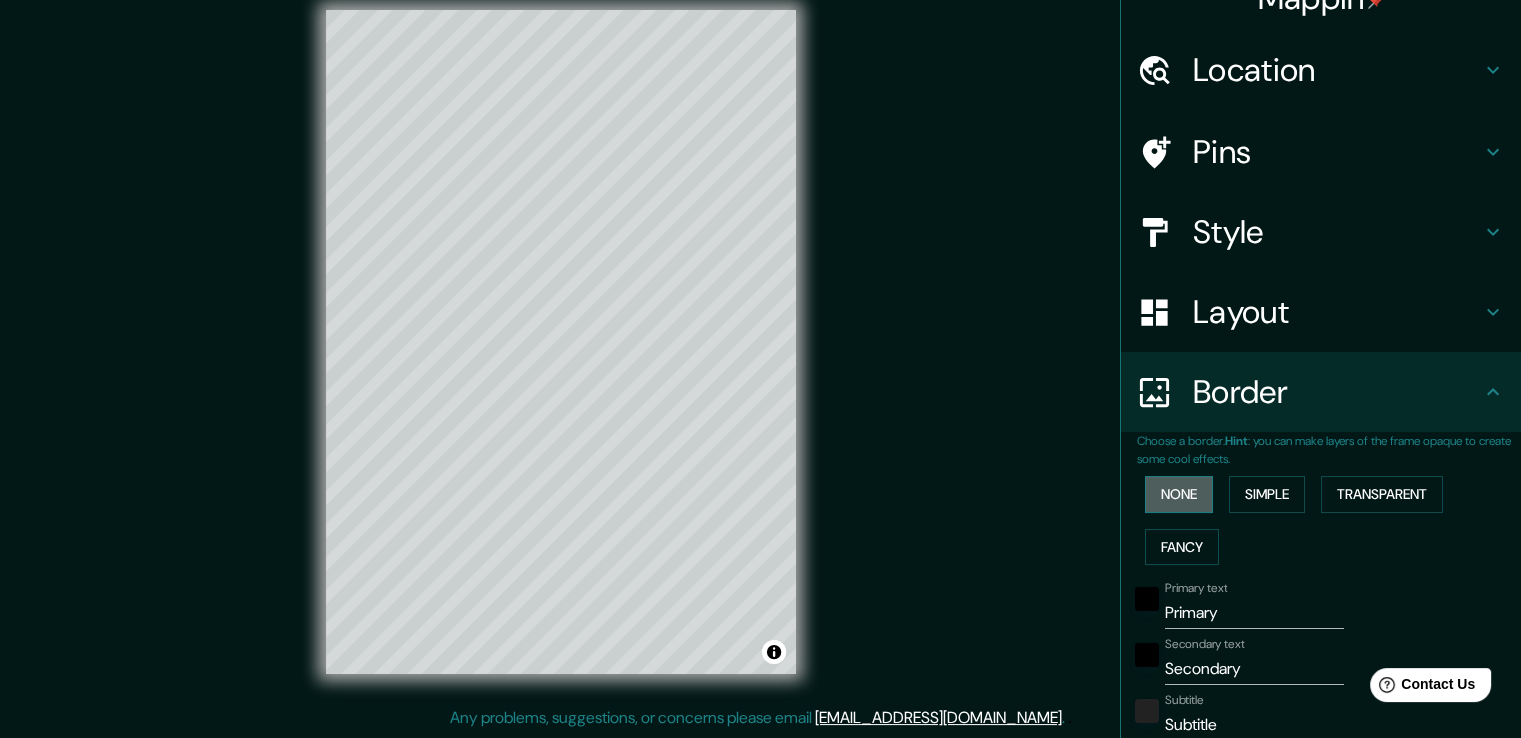 click on "None" at bounding box center [1179, 494] 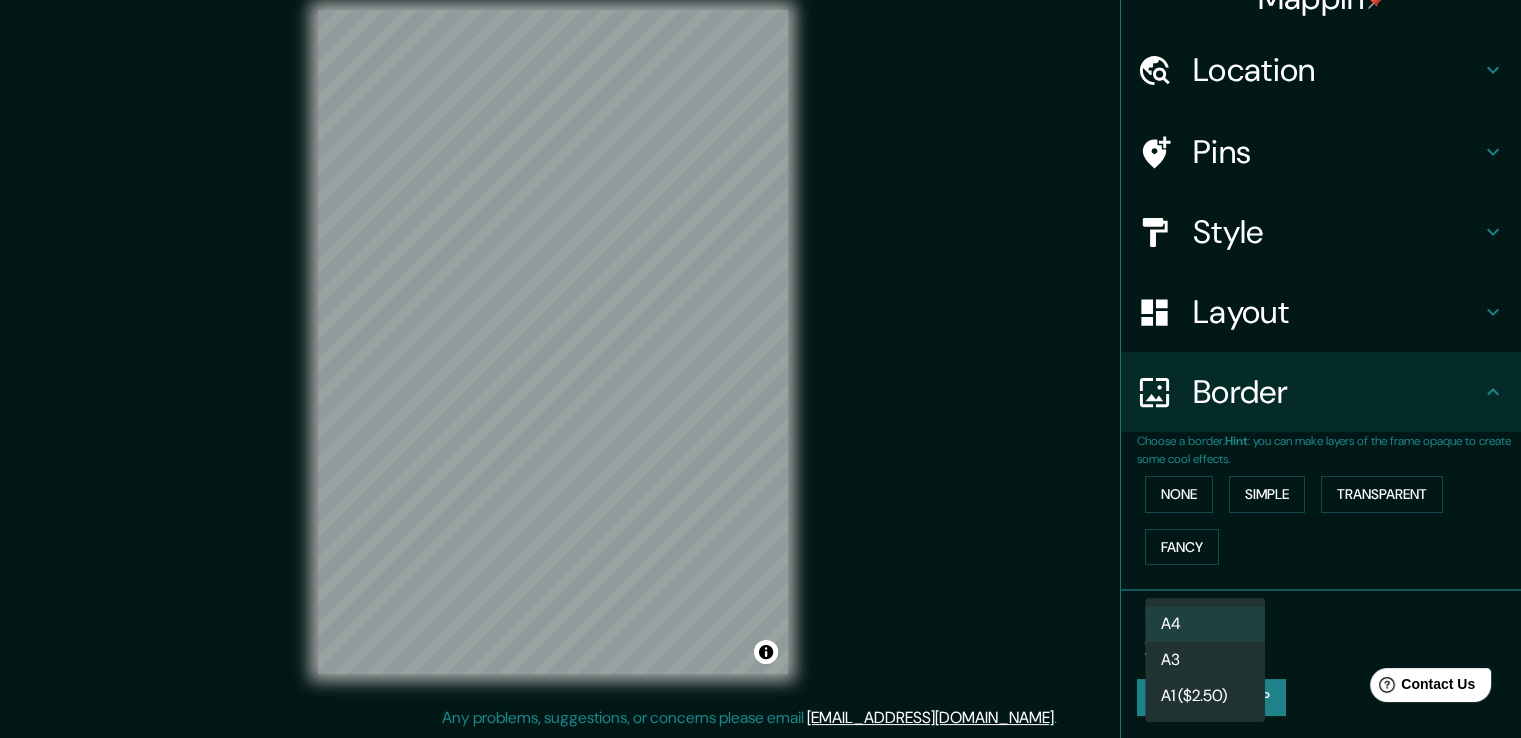 click on "Mappin Location [GEOGRAPHIC_DATA], [GEOGRAPHIC_DATA], [GEOGRAPHIC_DATA] Pins Style Layout Border Choose a border.  Hint : you can make layers of the frame opaque to create some cool effects. None Simple Transparent Fancy Size A4 single Create your map © Mapbox   © OpenStreetMap   Improve this map Any problems, suggestions, or concerns please email    [EMAIL_ADDRESS][DOMAIN_NAME] . . . A4 A3 A1 ($2.50)" at bounding box center [760, 347] 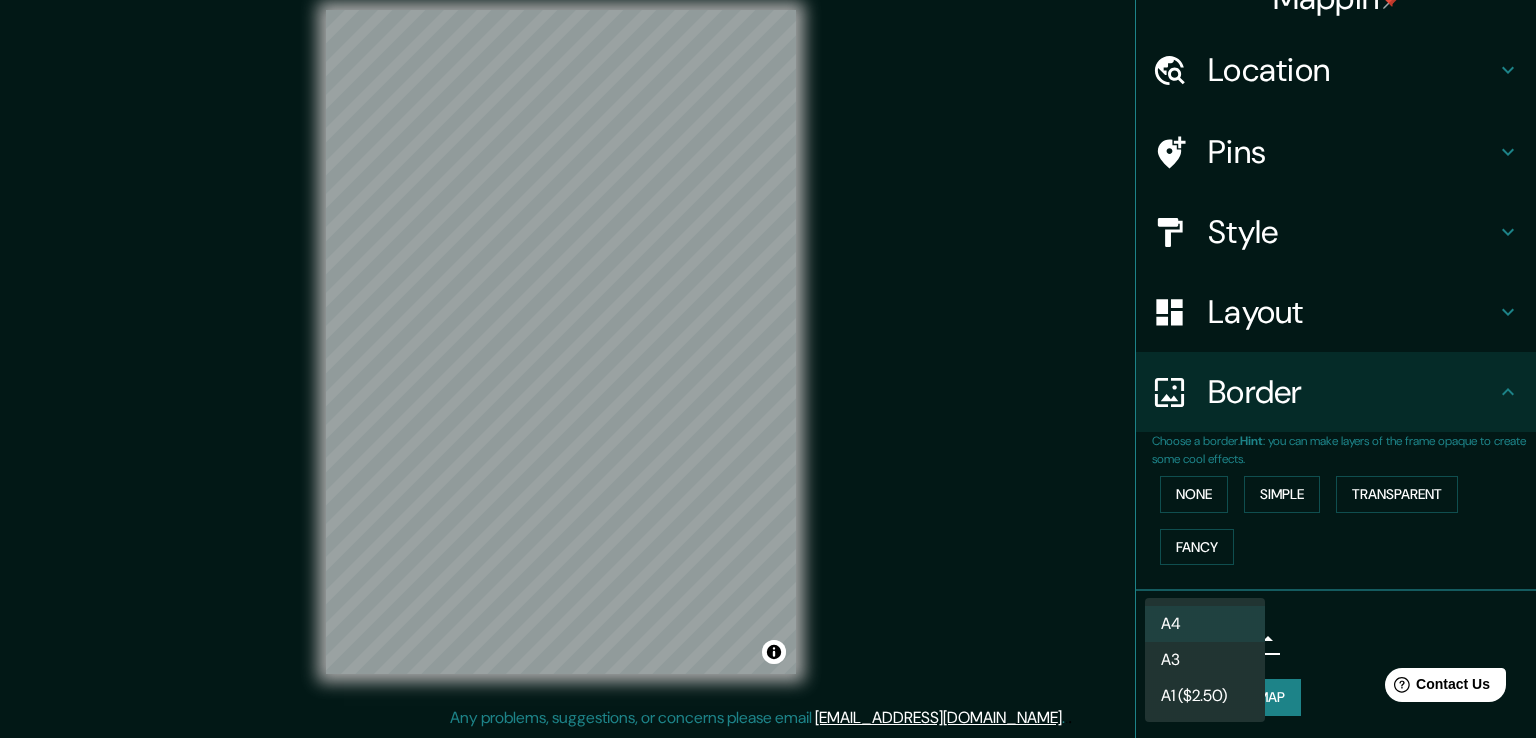 click at bounding box center [768, 369] 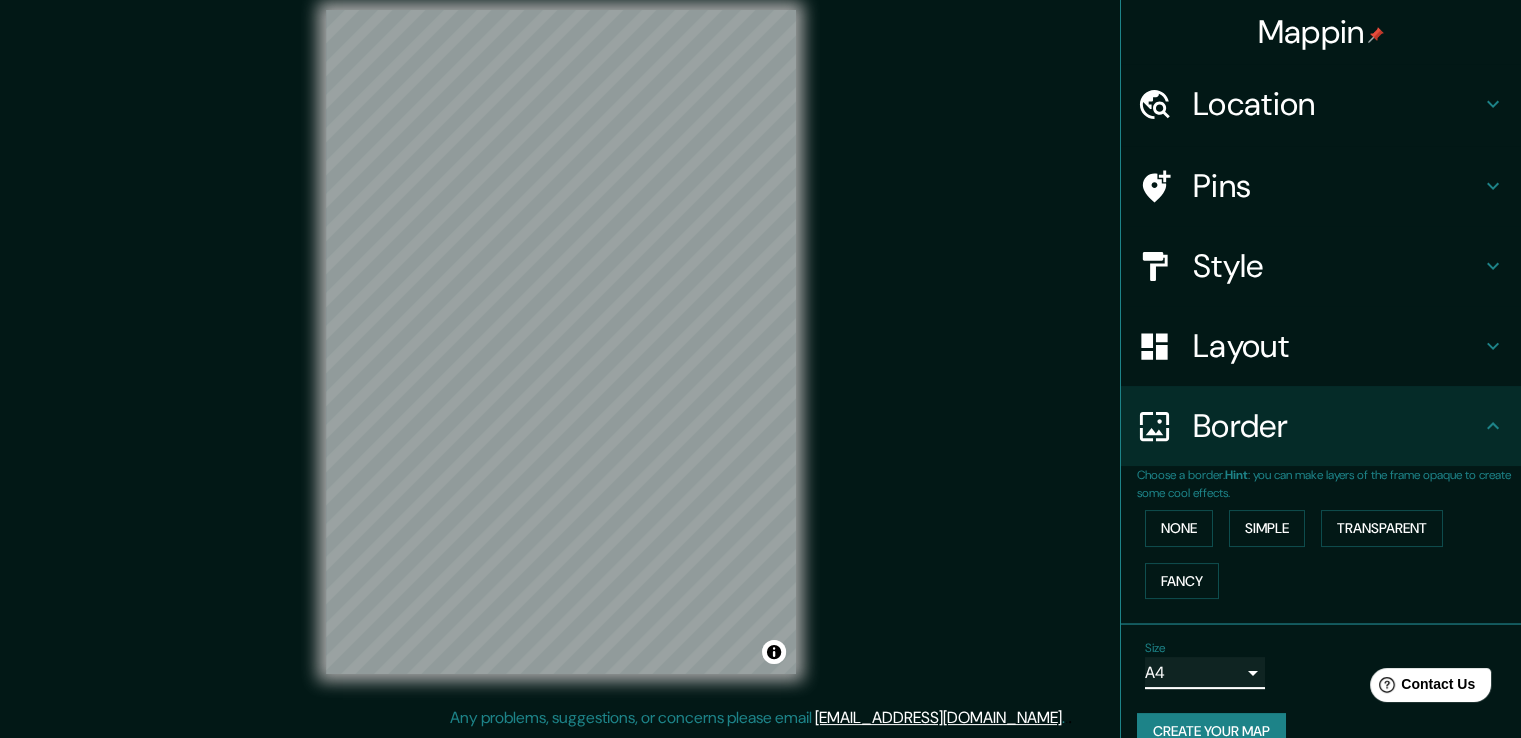 scroll, scrollTop: 0, scrollLeft: 0, axis: both 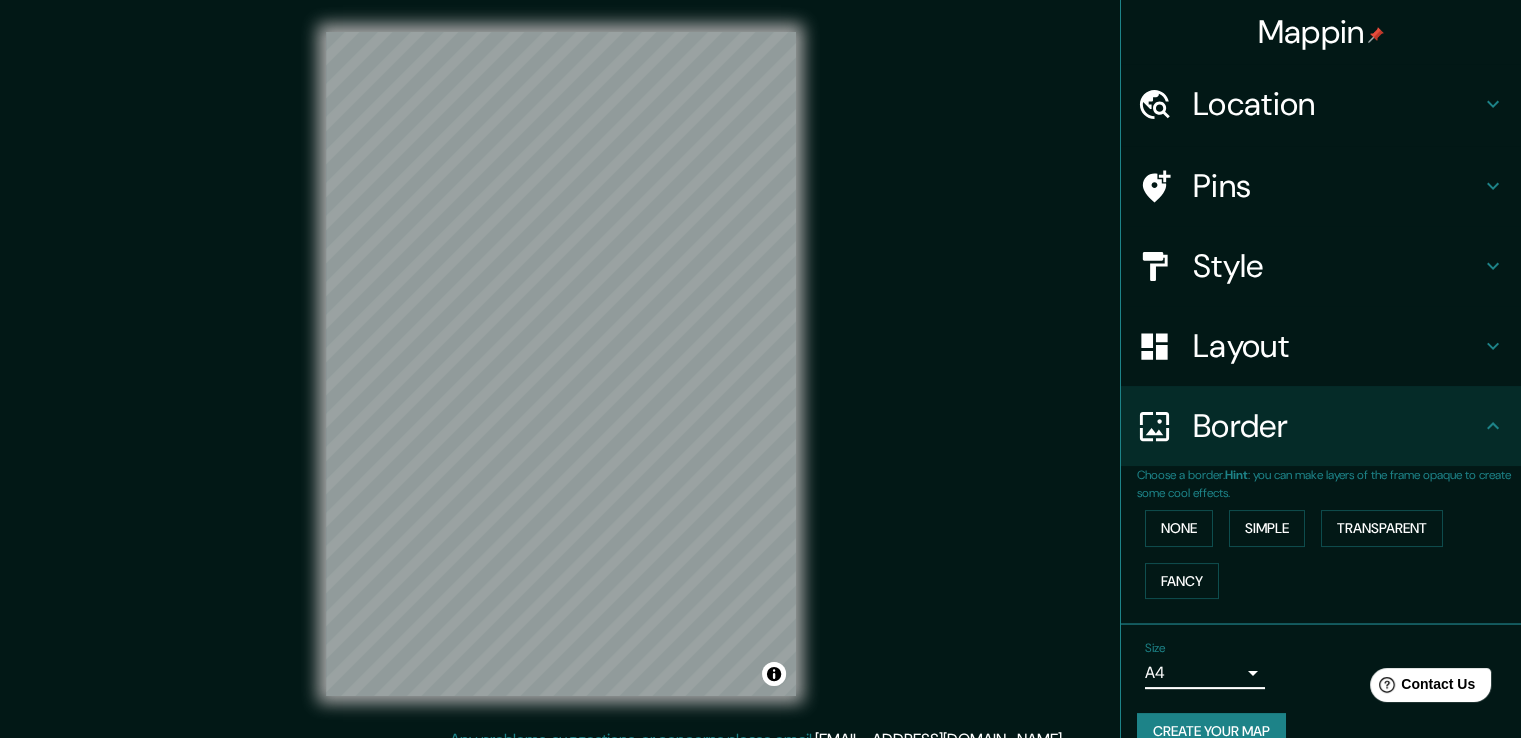 click on "Pins" at bounding box center (1337, 186) 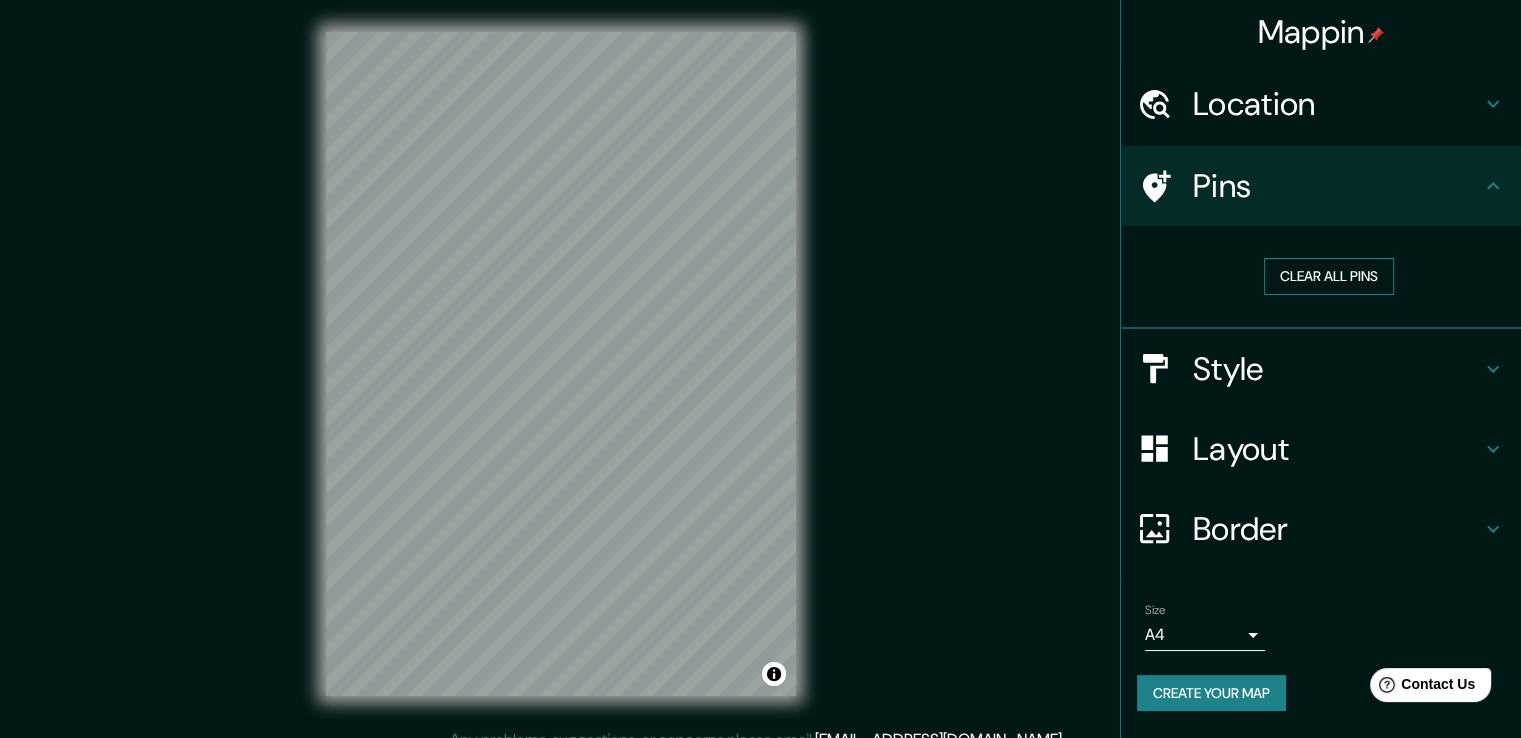 click on "Clear all pins" at bounding box center [1329, 276] 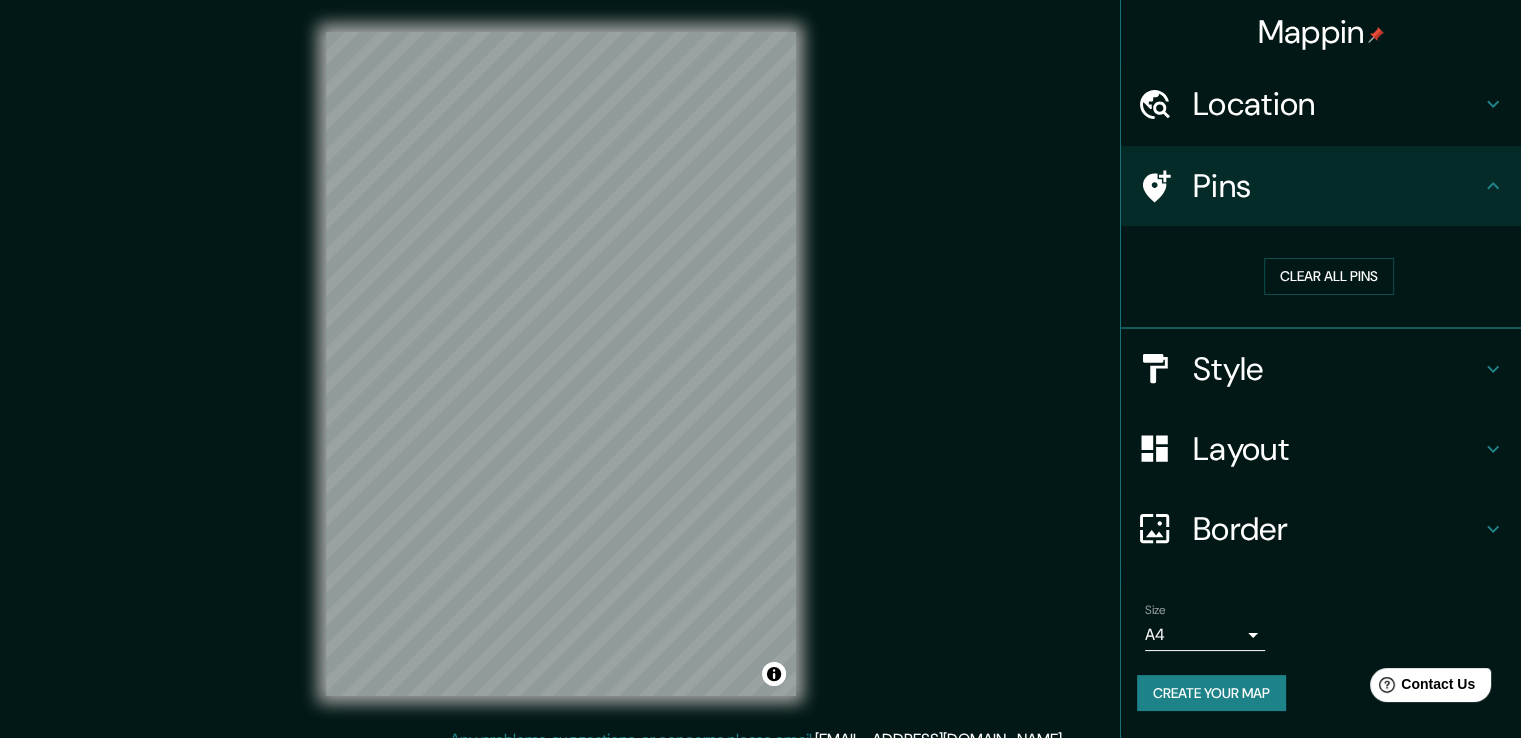 click on "Pins" at bounding box center (1337, 186) 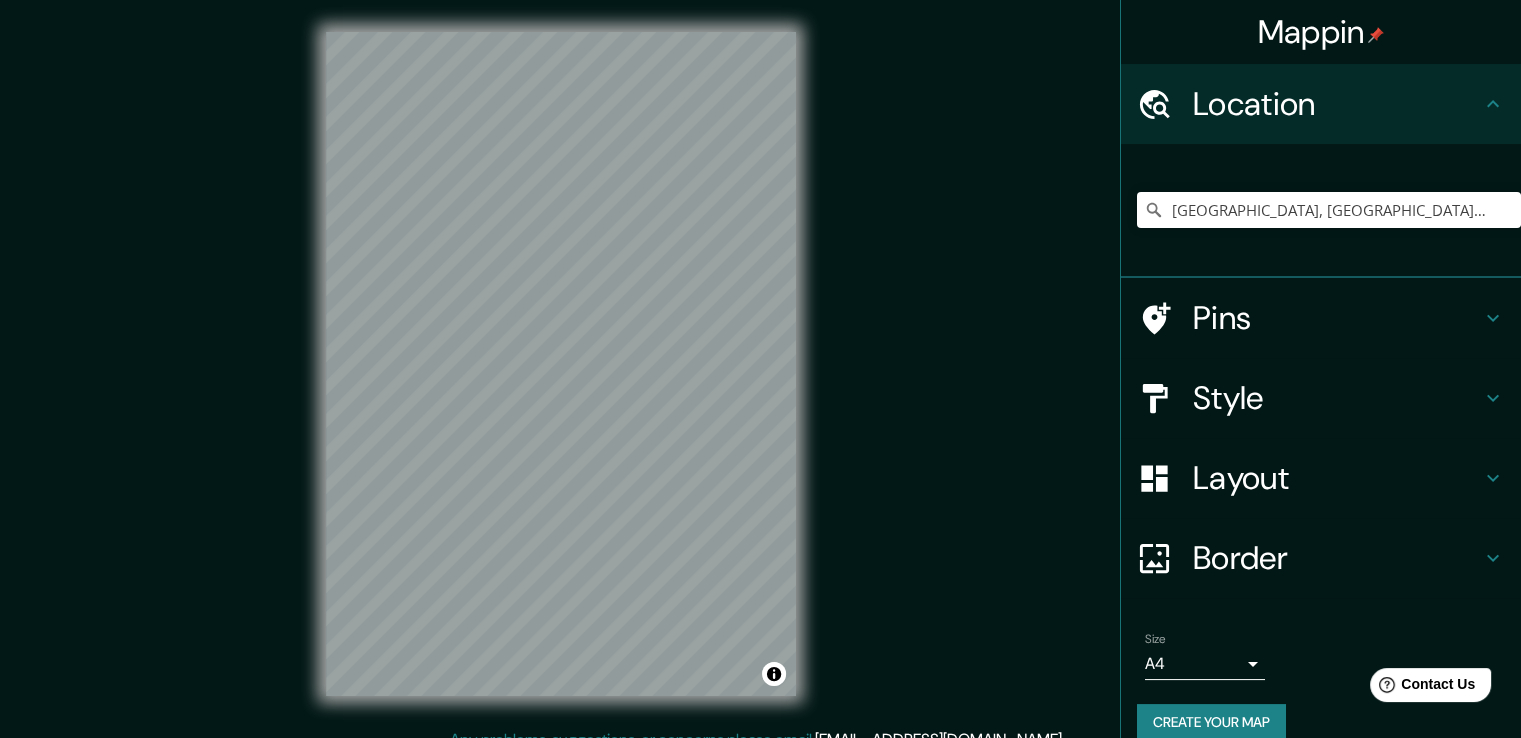 click on "Location" at bounding box center [1321, 104] 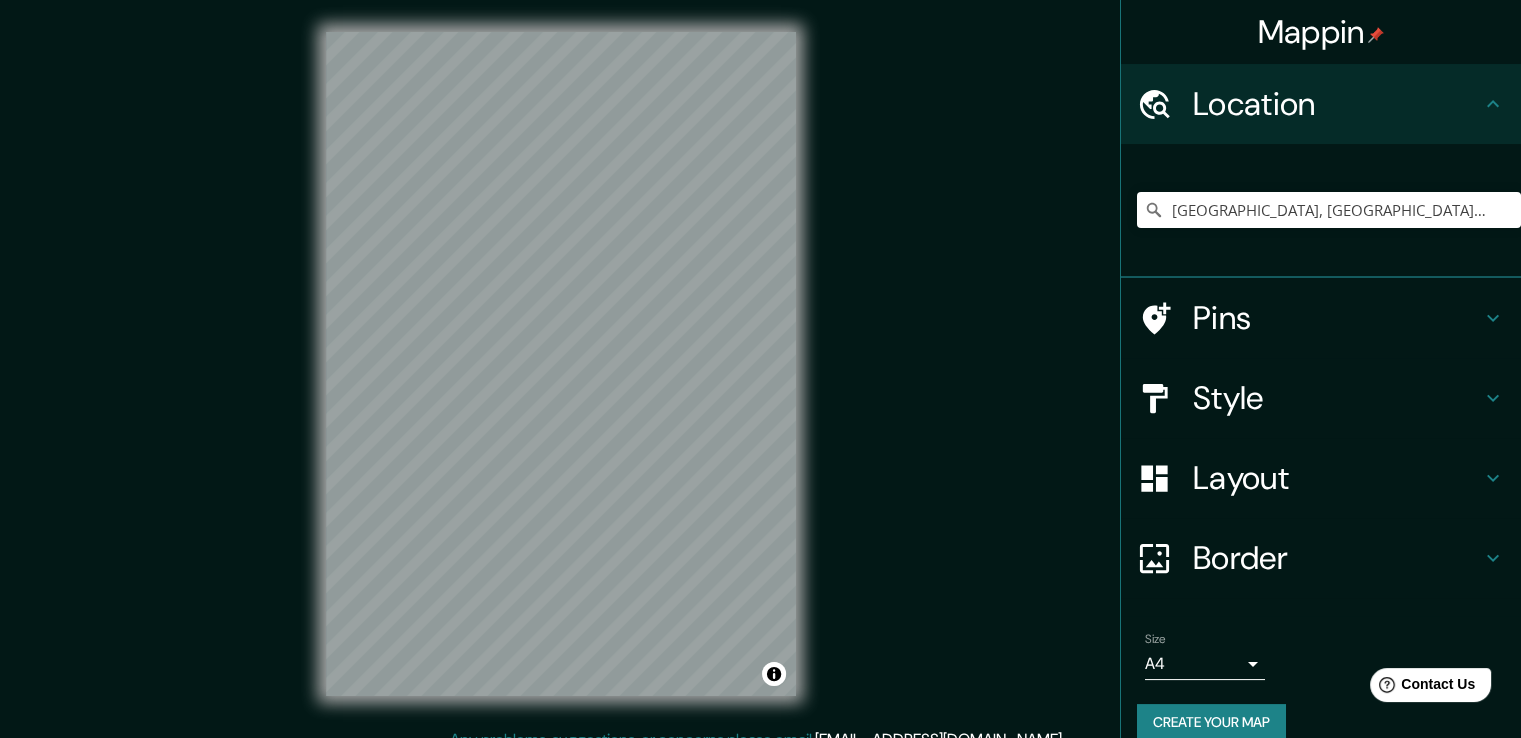 click on "Layout" at bounding box center [1337, 478] 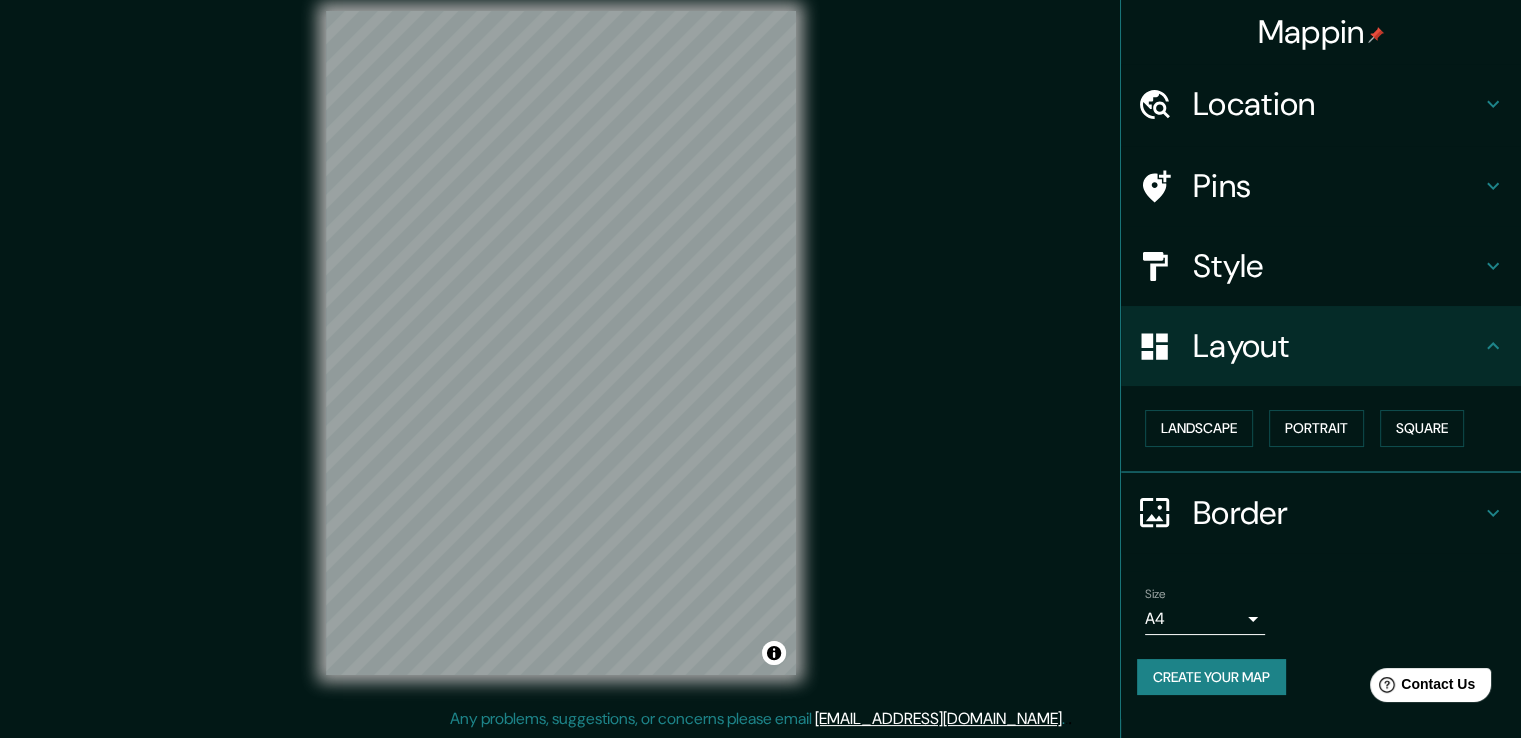 scroll, scrollTop: 22, scrollLeft: 0, axis: vertical 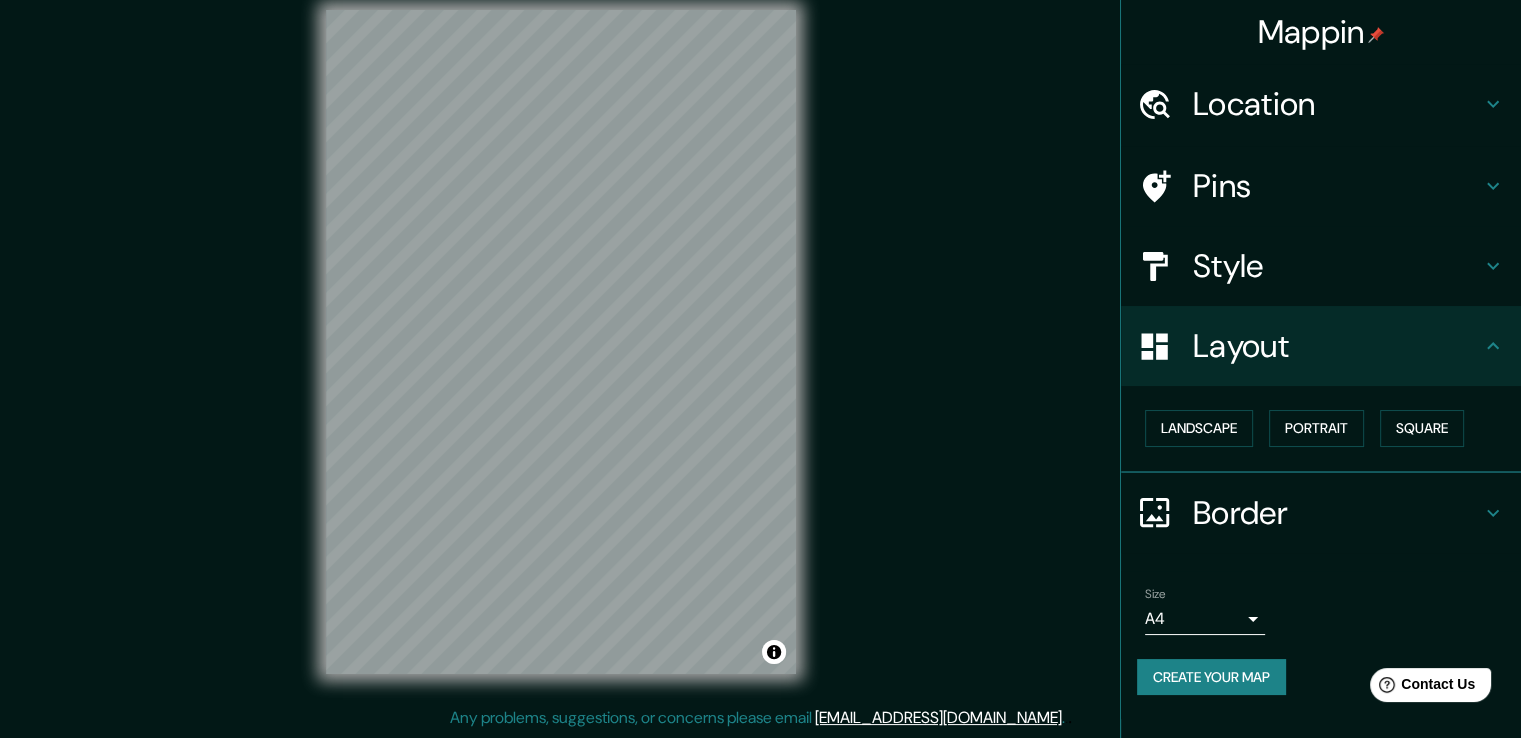click on "Create your map" at bounding box center [1211, 677] 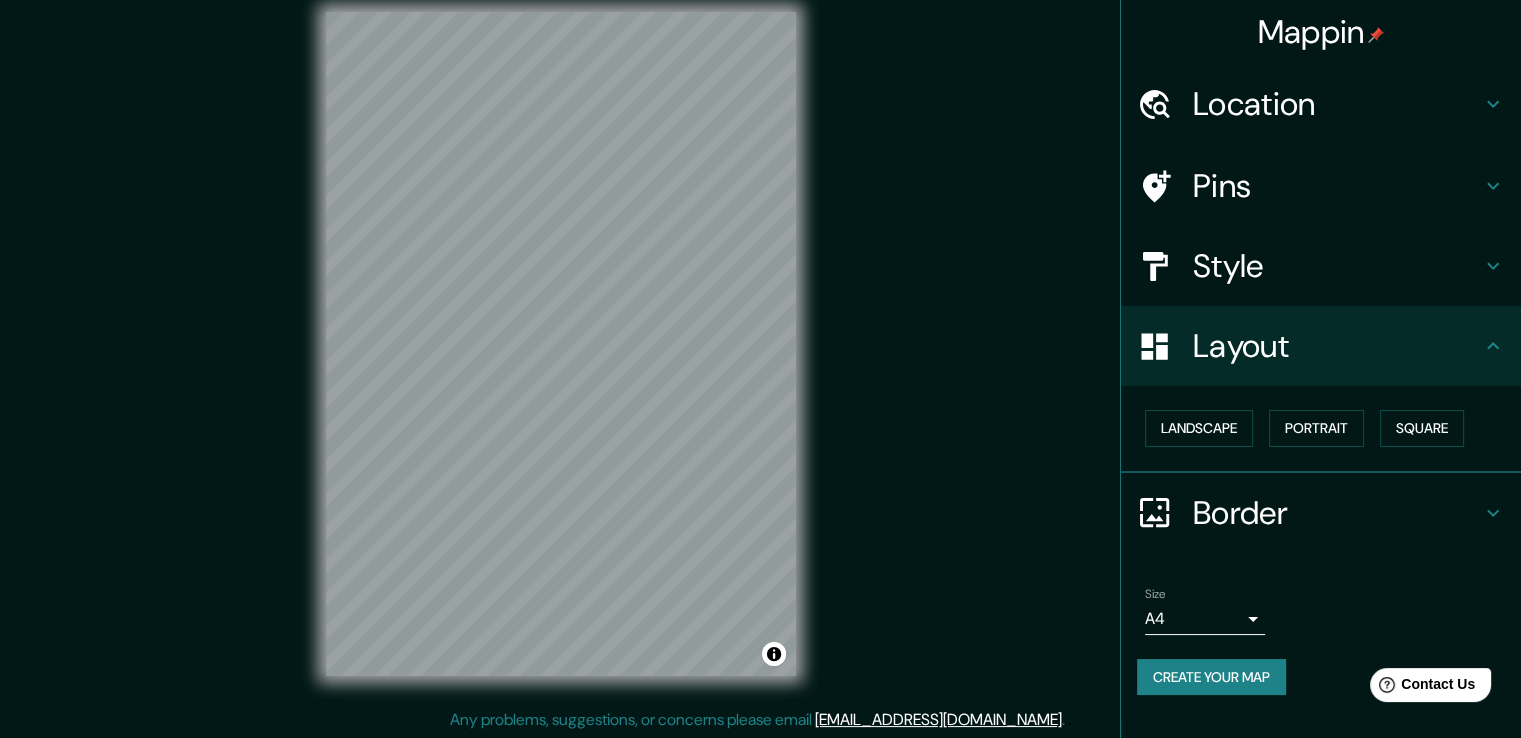 scroll, scrollTop: 22, scrollLeft: 0, axis: vertical 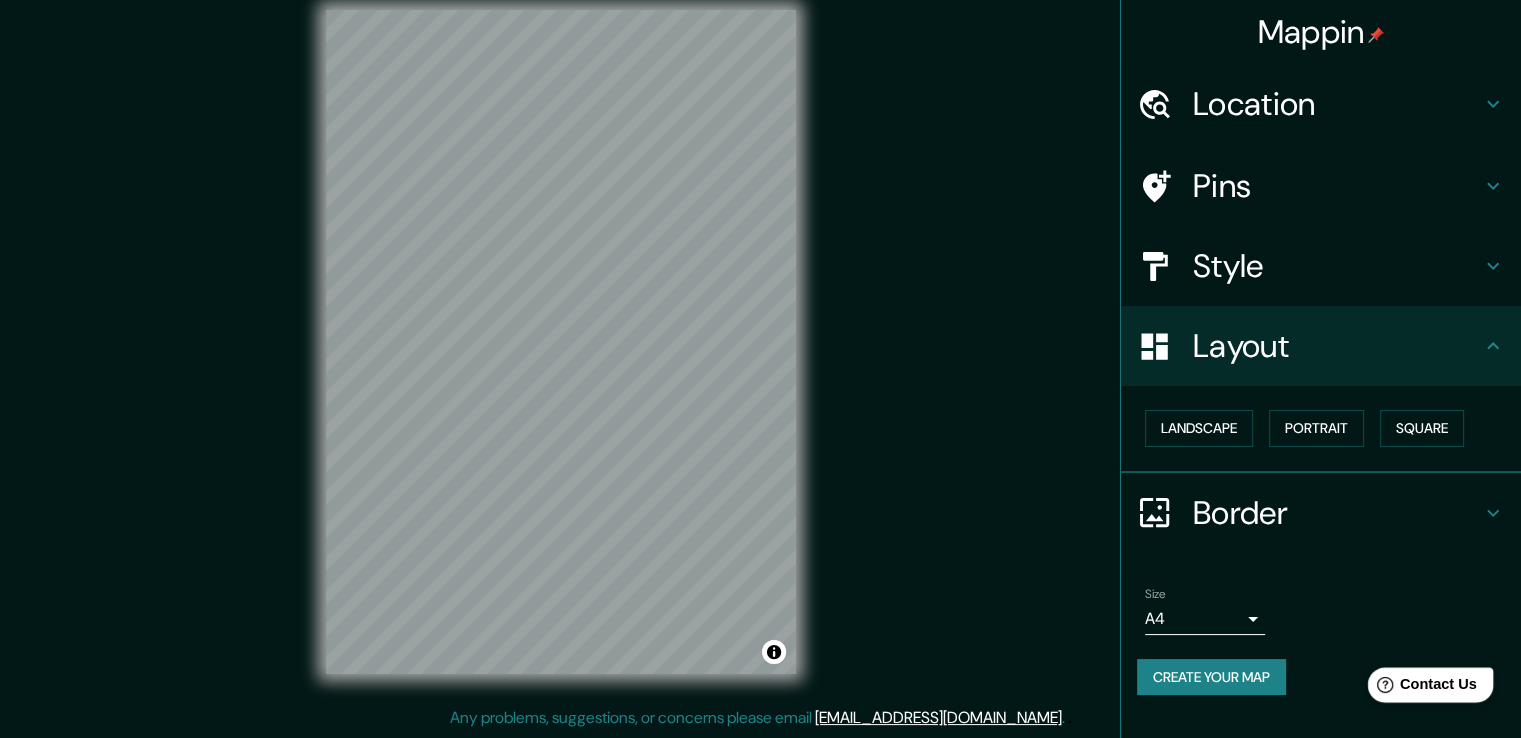 click on "Contact Us" at bounding box center (1438, 684) 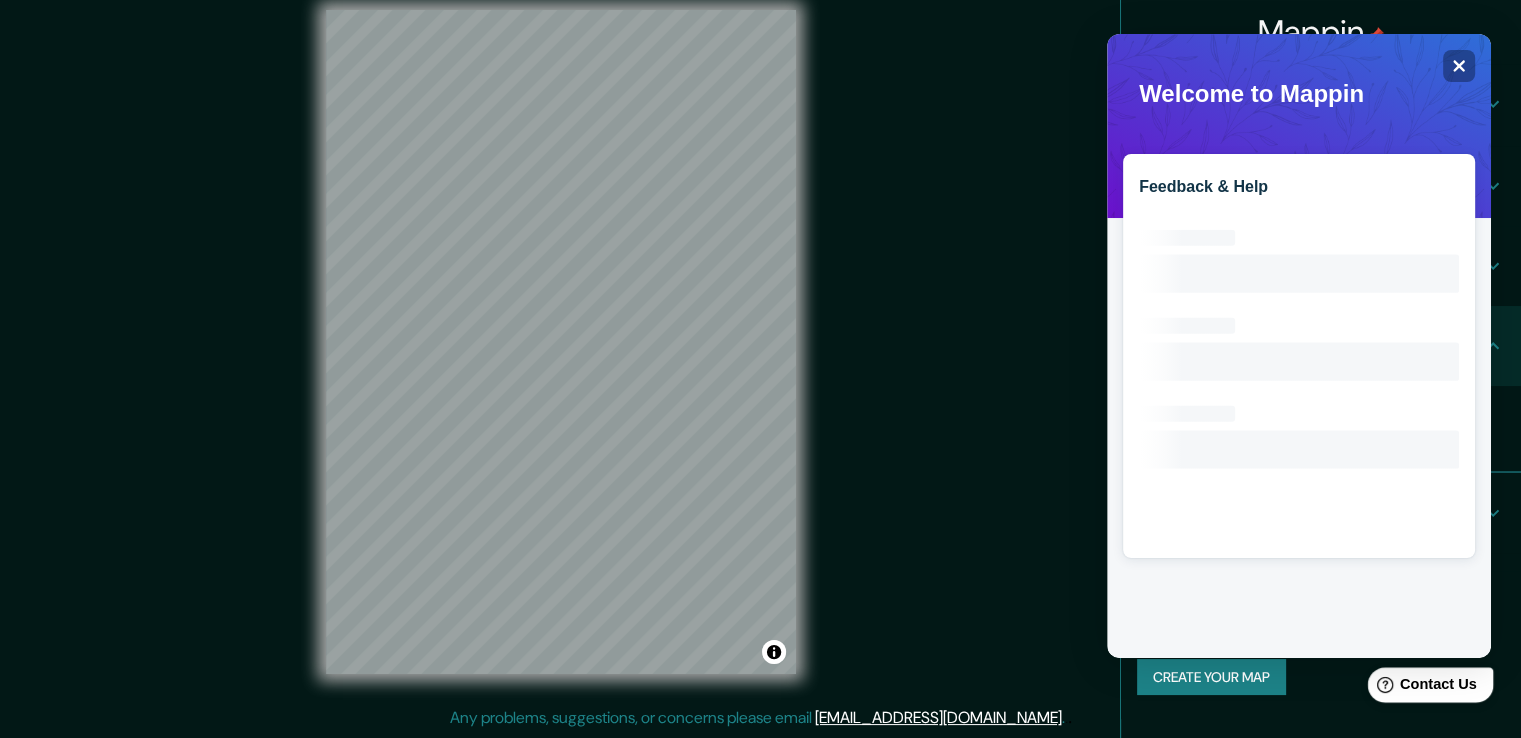 scroll, scrollTop: 0, scrollLeft: 0, axis: both 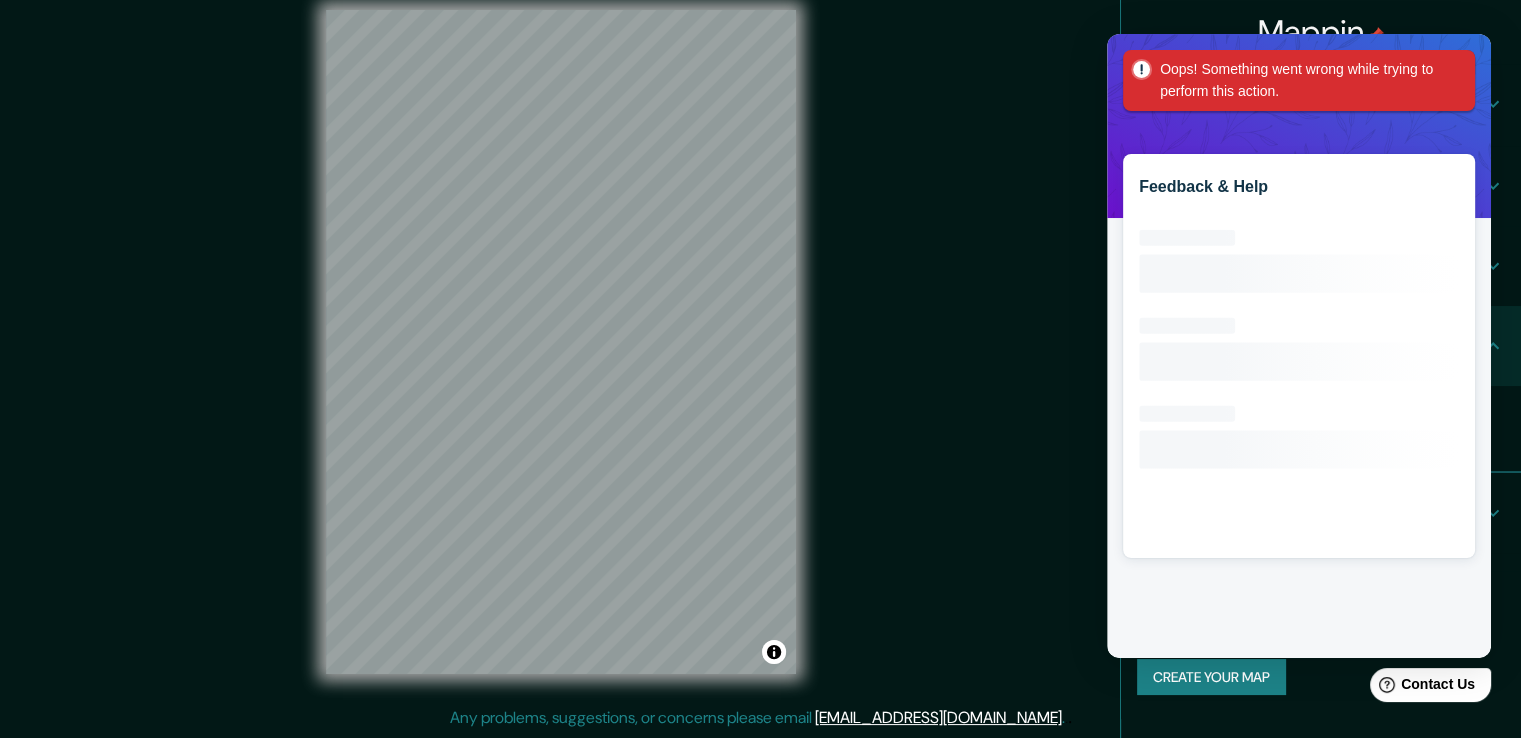 click on "Oops! Something went wrong while trying to perform this action." at bounding box center [1299, 80] 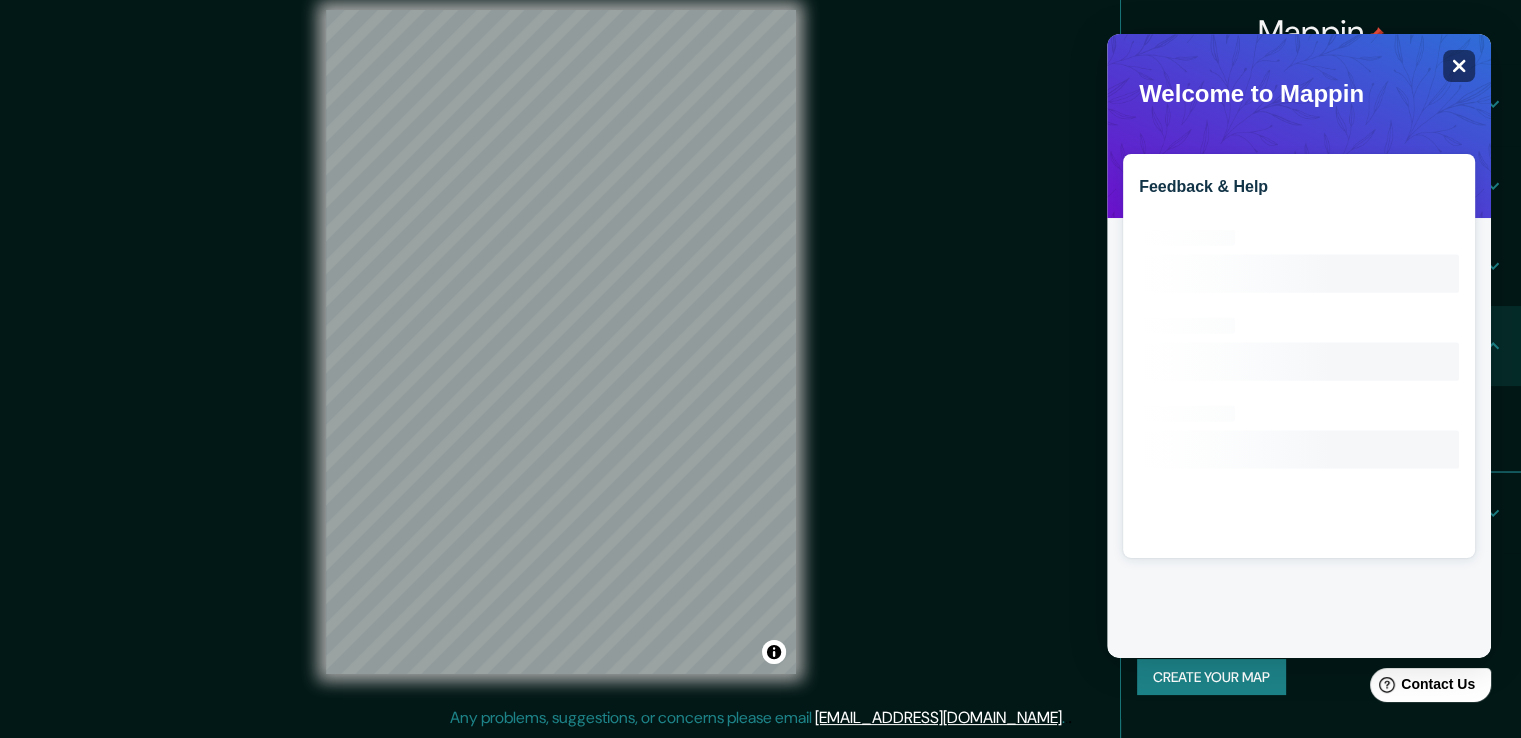 click on "Close" 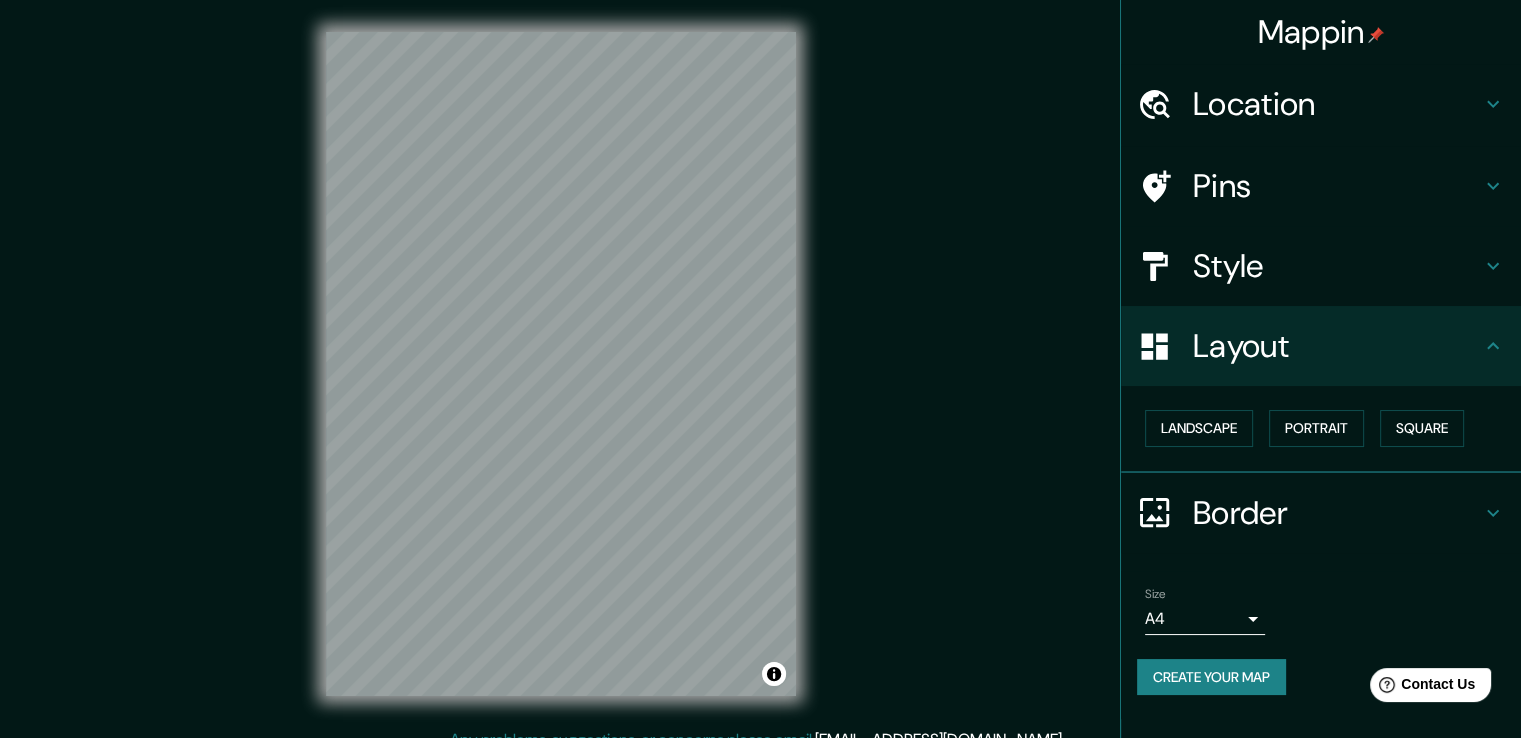 scroll, scrollTop: 0, scrollLeft: 0, axis: both 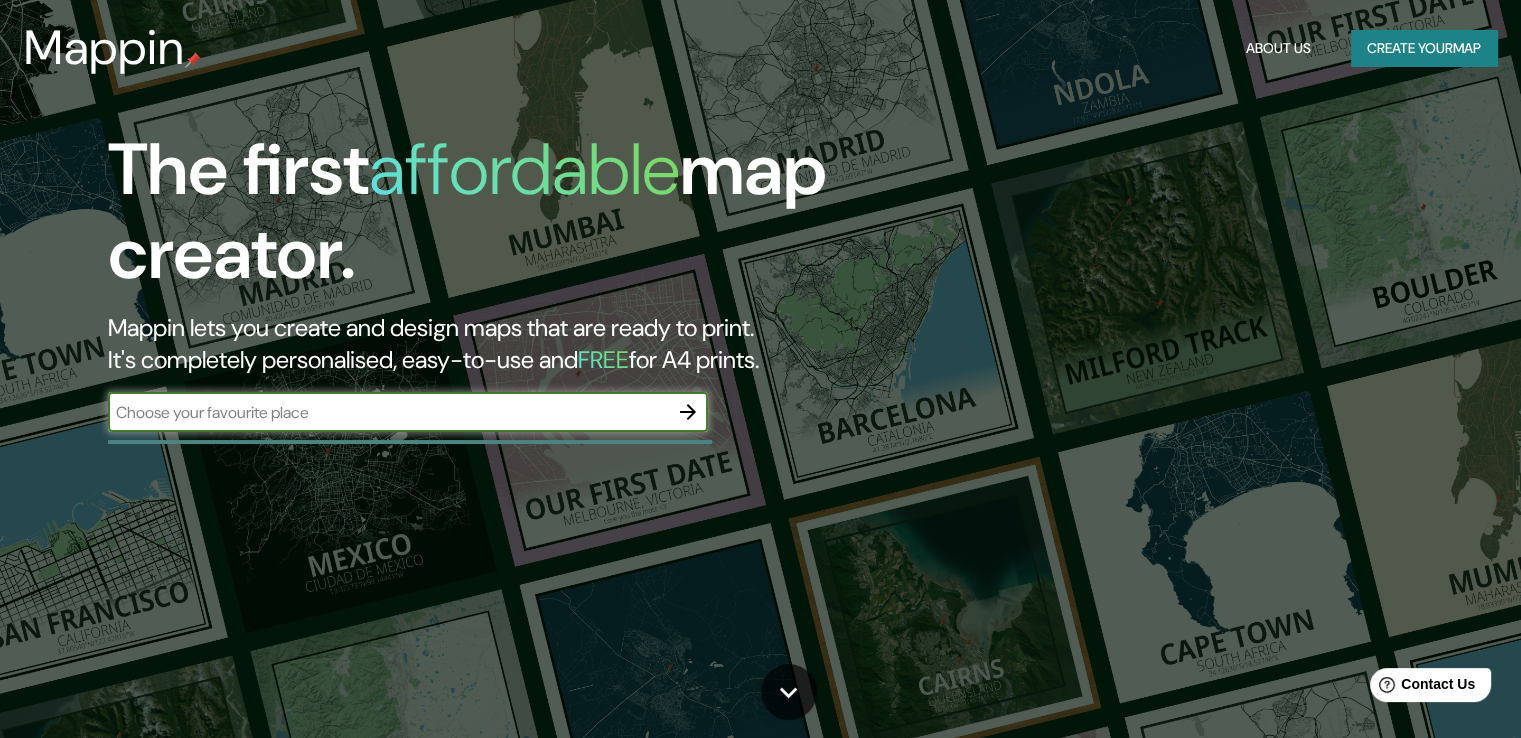 click on "About Us Create your   map" at bounding box center (1367, 48) 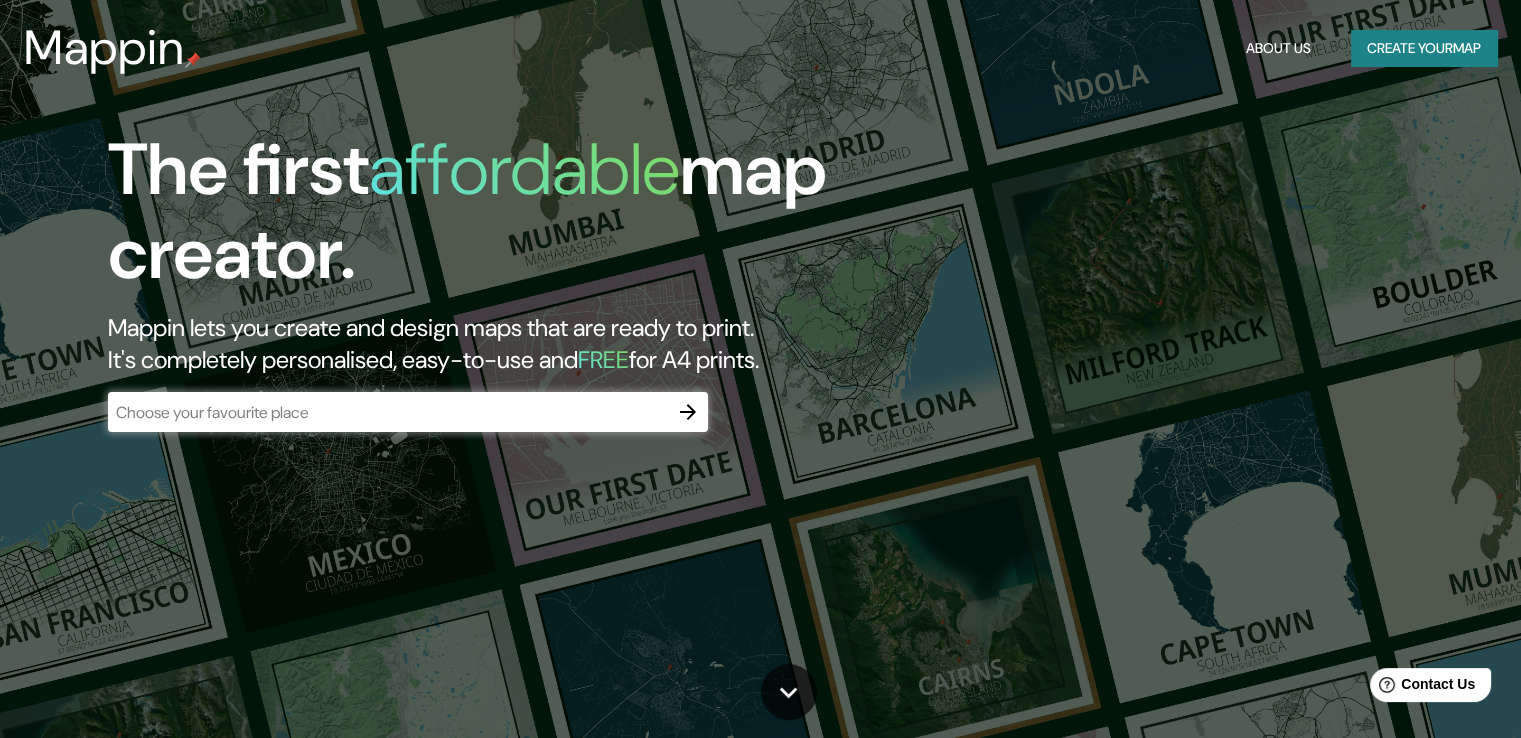 click on "​" at bounding box center (408, 412) 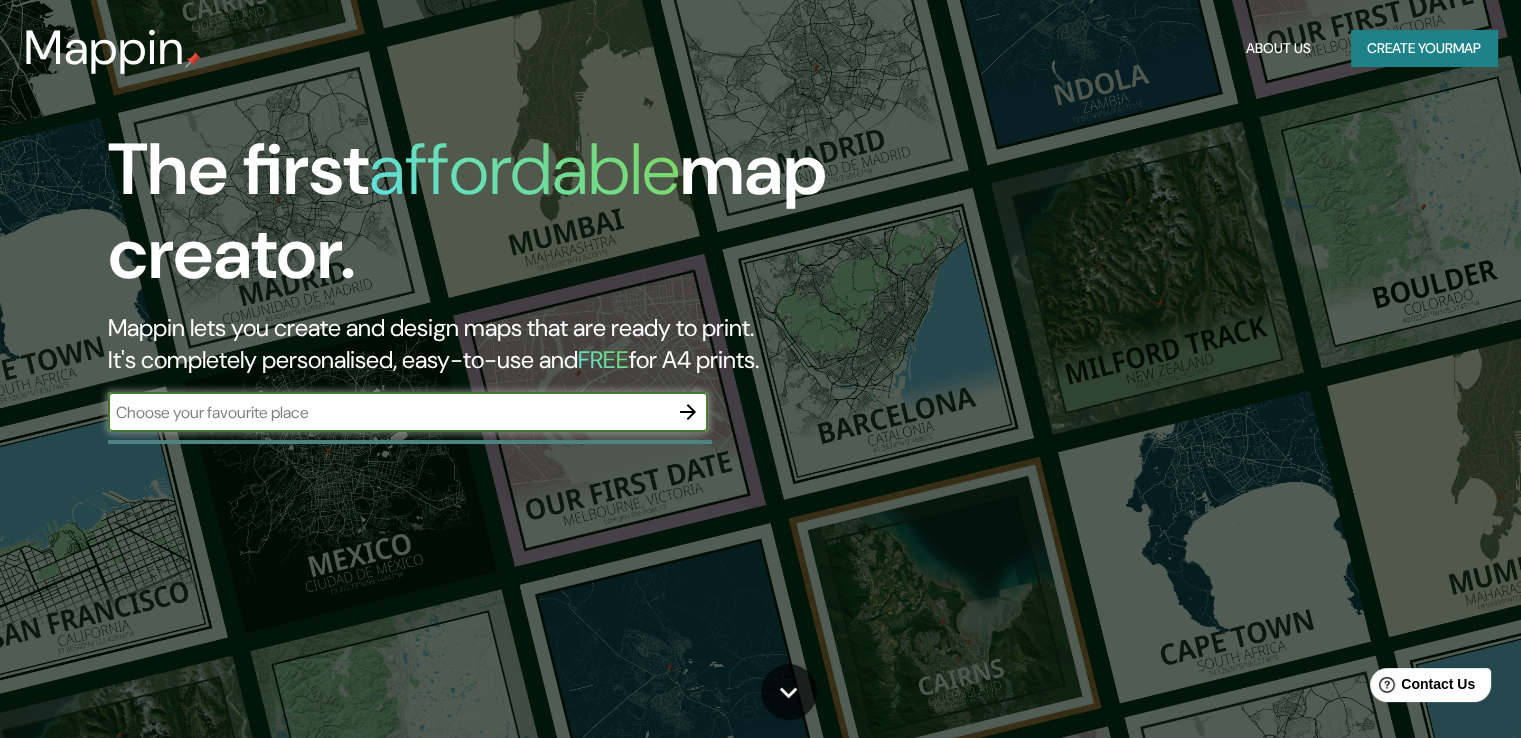 click on "Create your   map" at bounding box center [1424, 48] 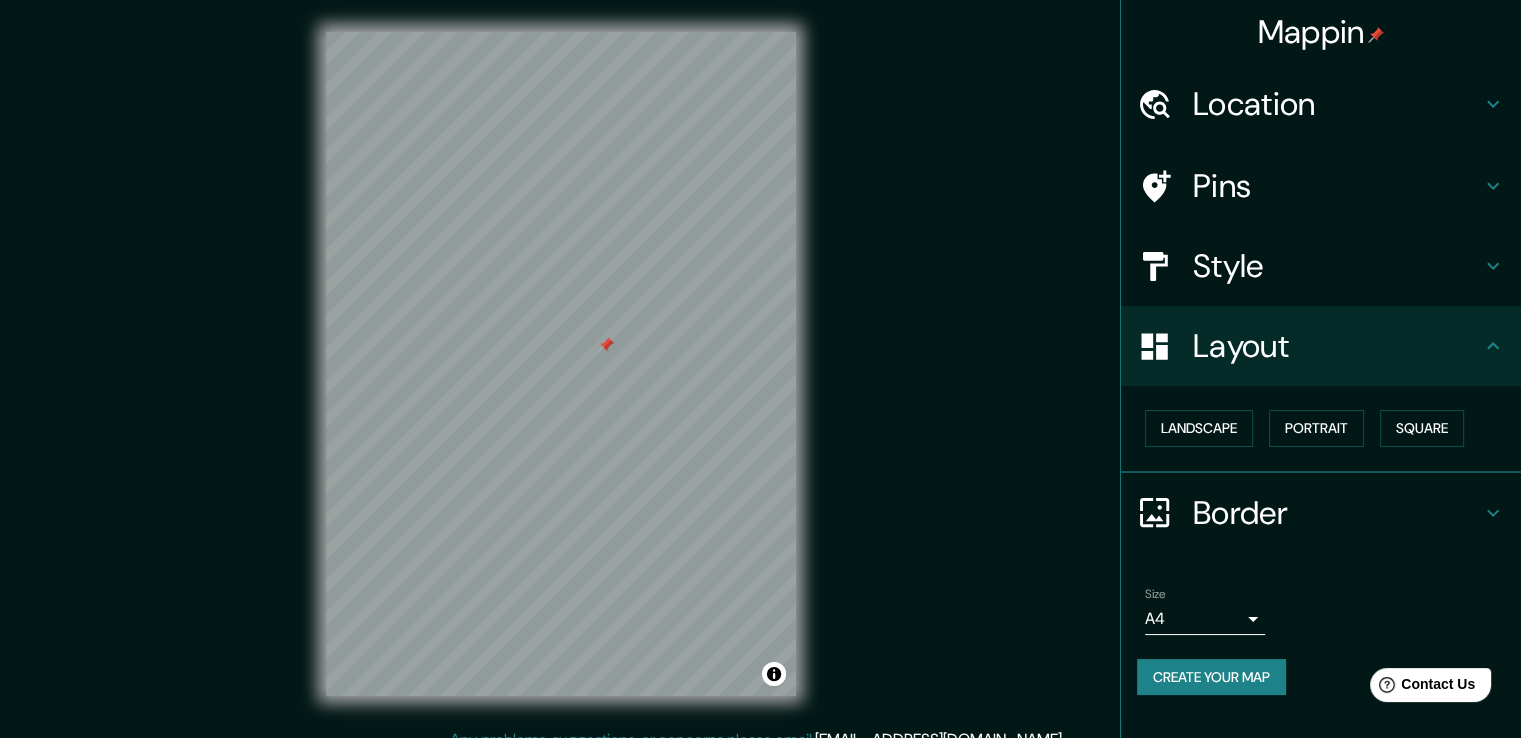 drag, startPoint x: 584, startPoint y: 321, endPoint x: 603, endPoint y: 343, distance: 29.068884 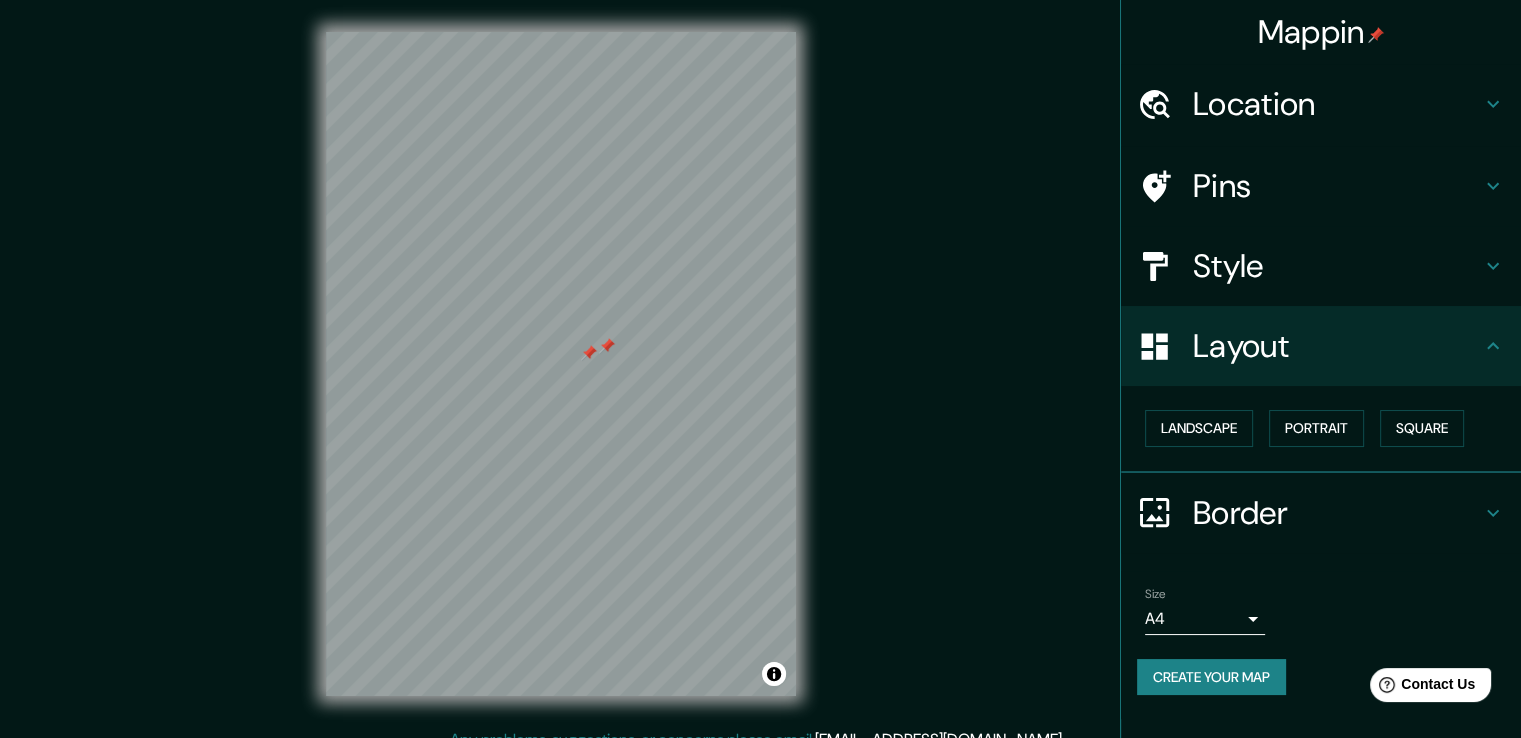 click on "Pins" at bounding box center (1337, 186) 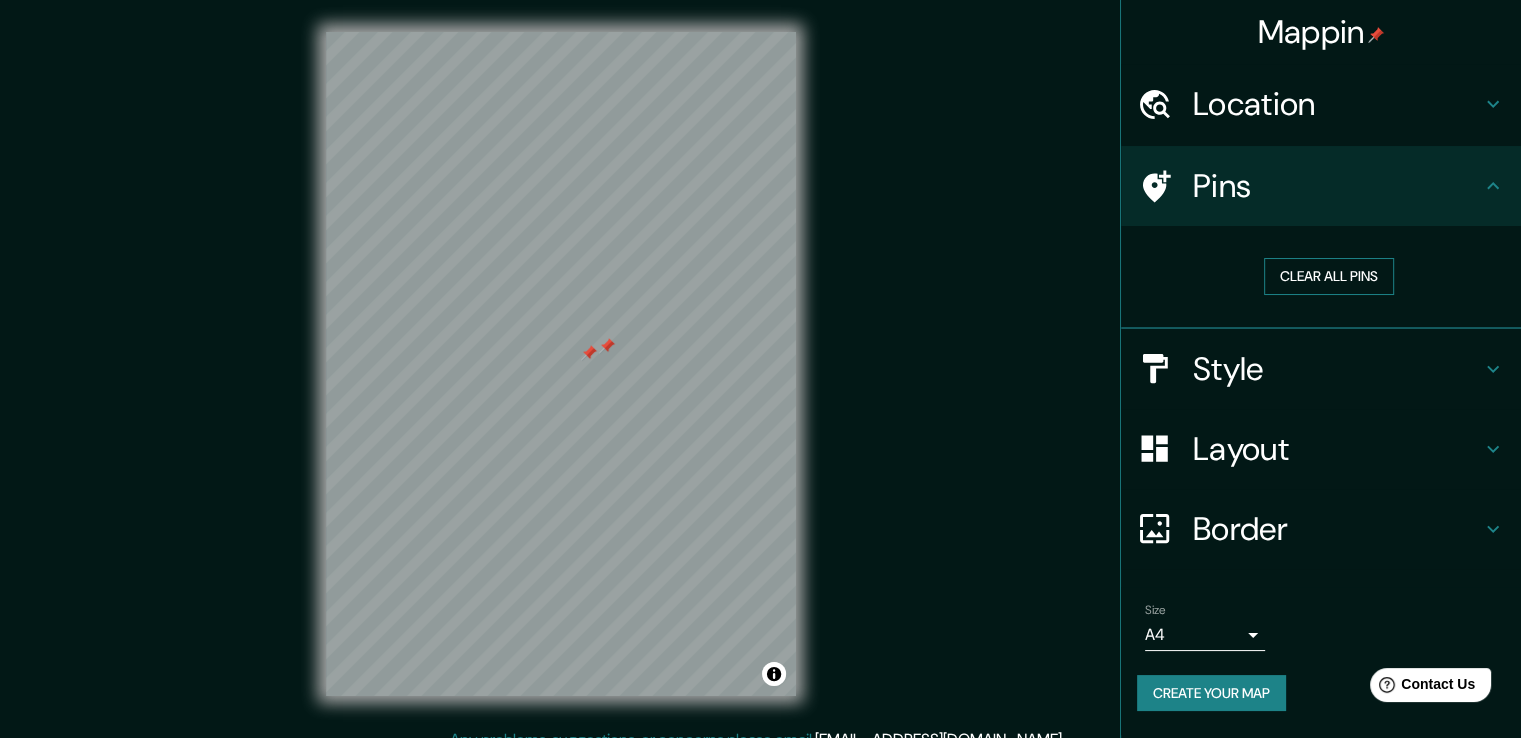 click on "Clear all pins" at bounding box center (1329, 276) 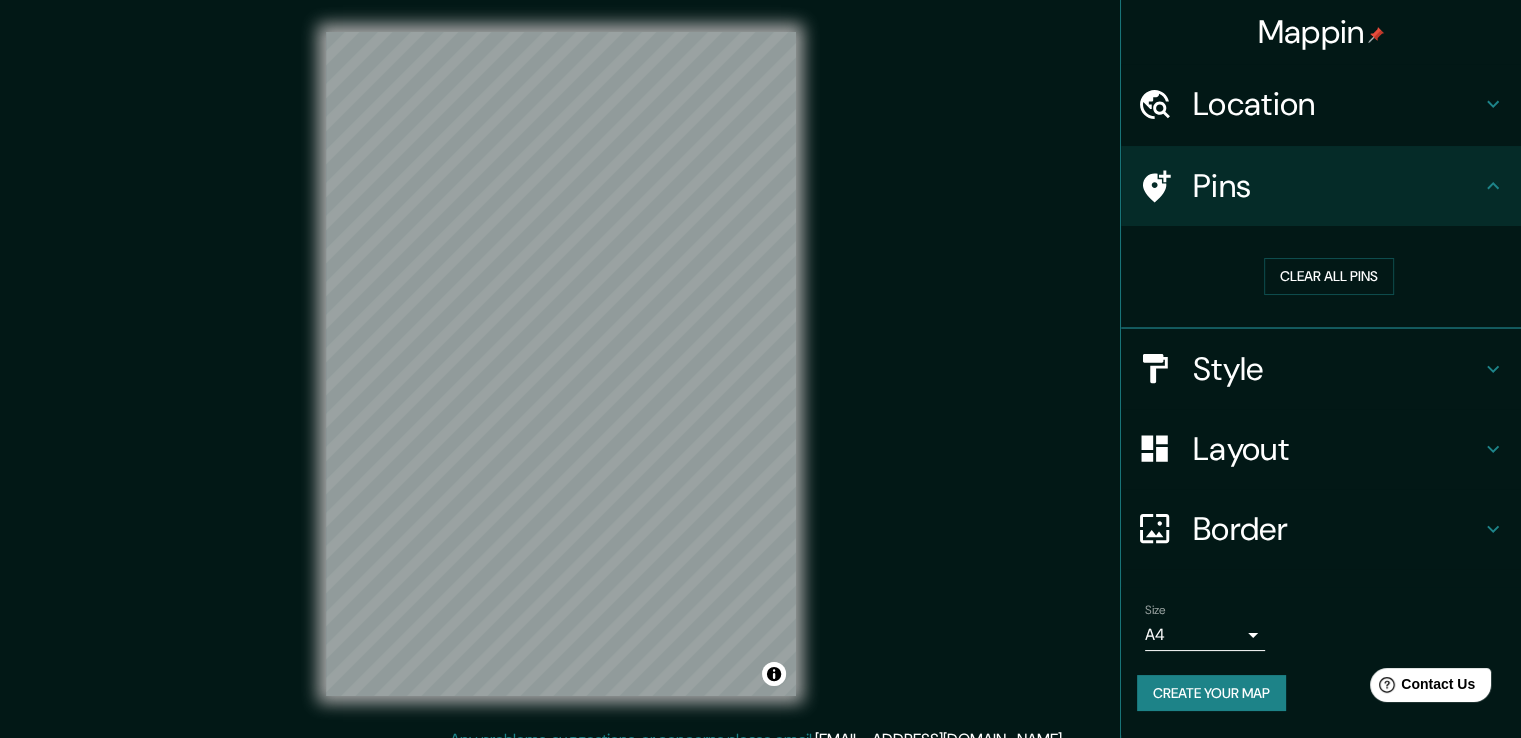 click on "Location" at bounding box center [1337, 104] 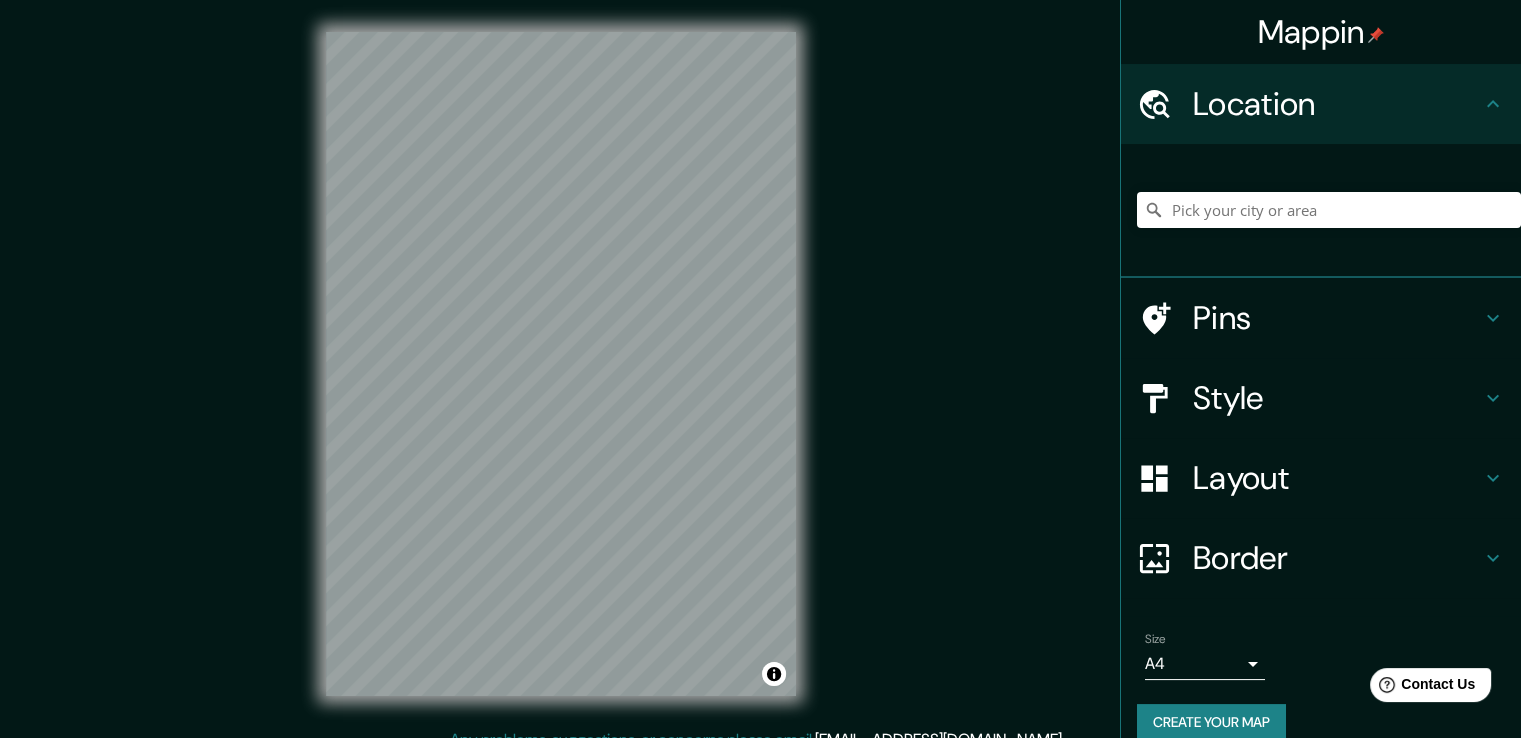 click on "Style" at bounding box center (1337, 398) 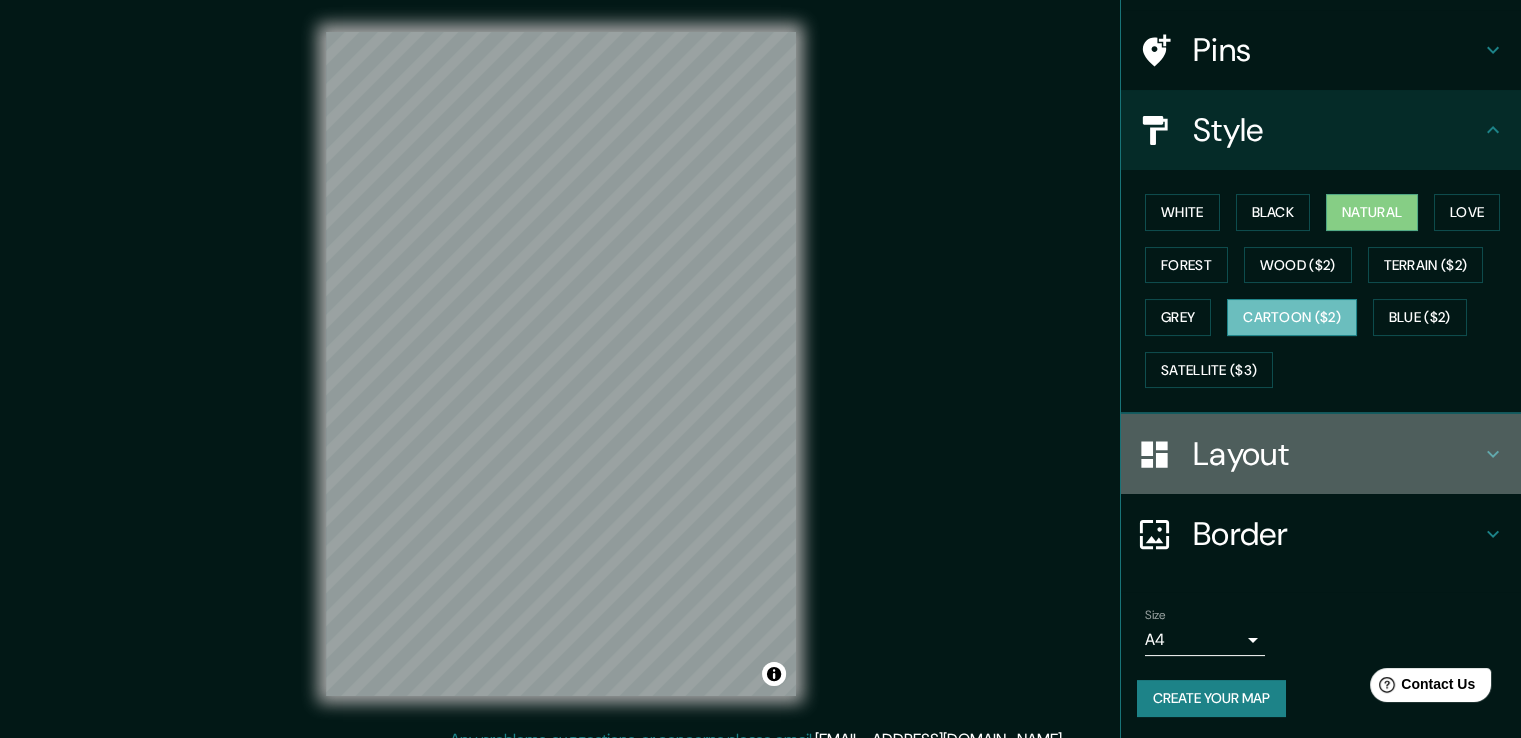 click on "Layout" at bounding box center [1337, 454] 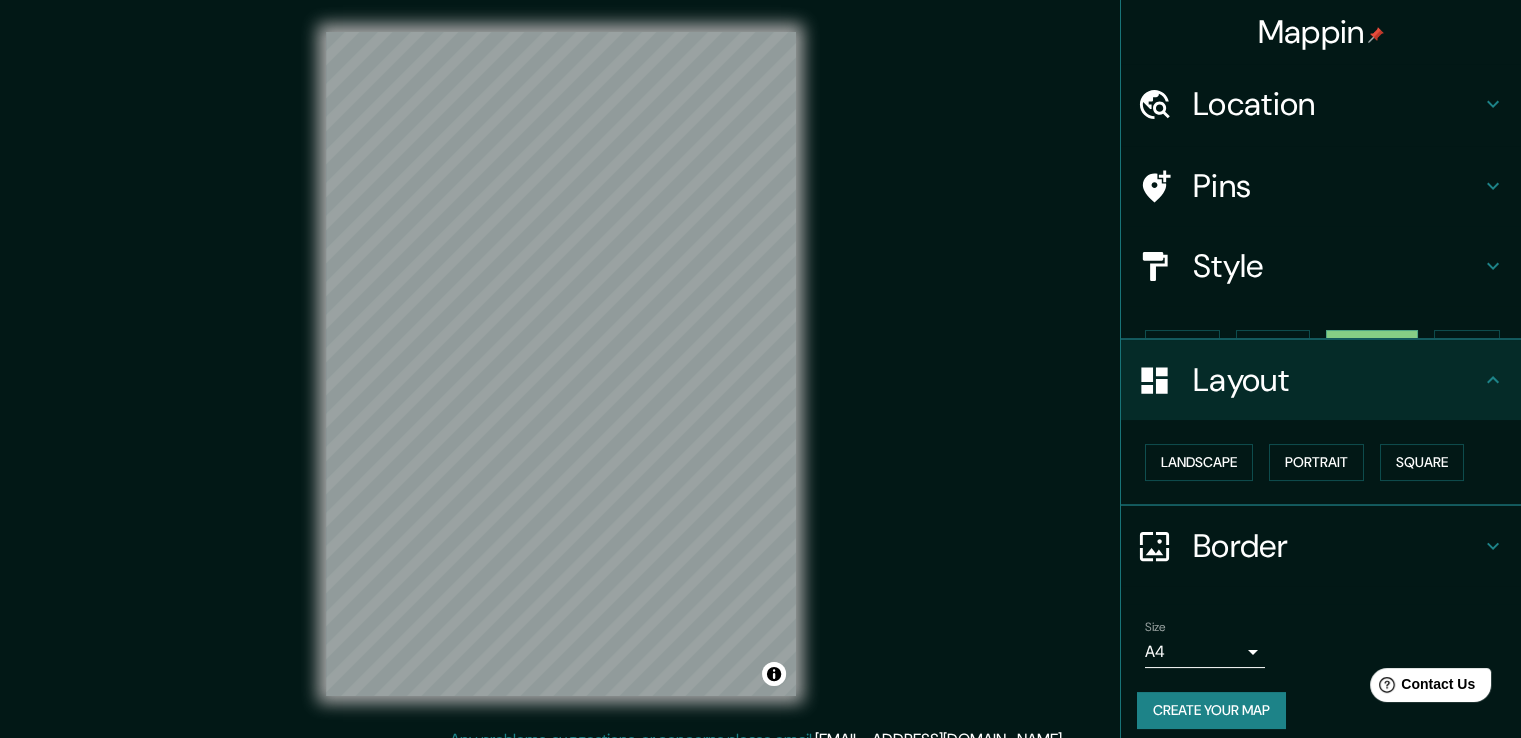 scroll, scrollTop: 0, scrollLeft: 0, axis: both 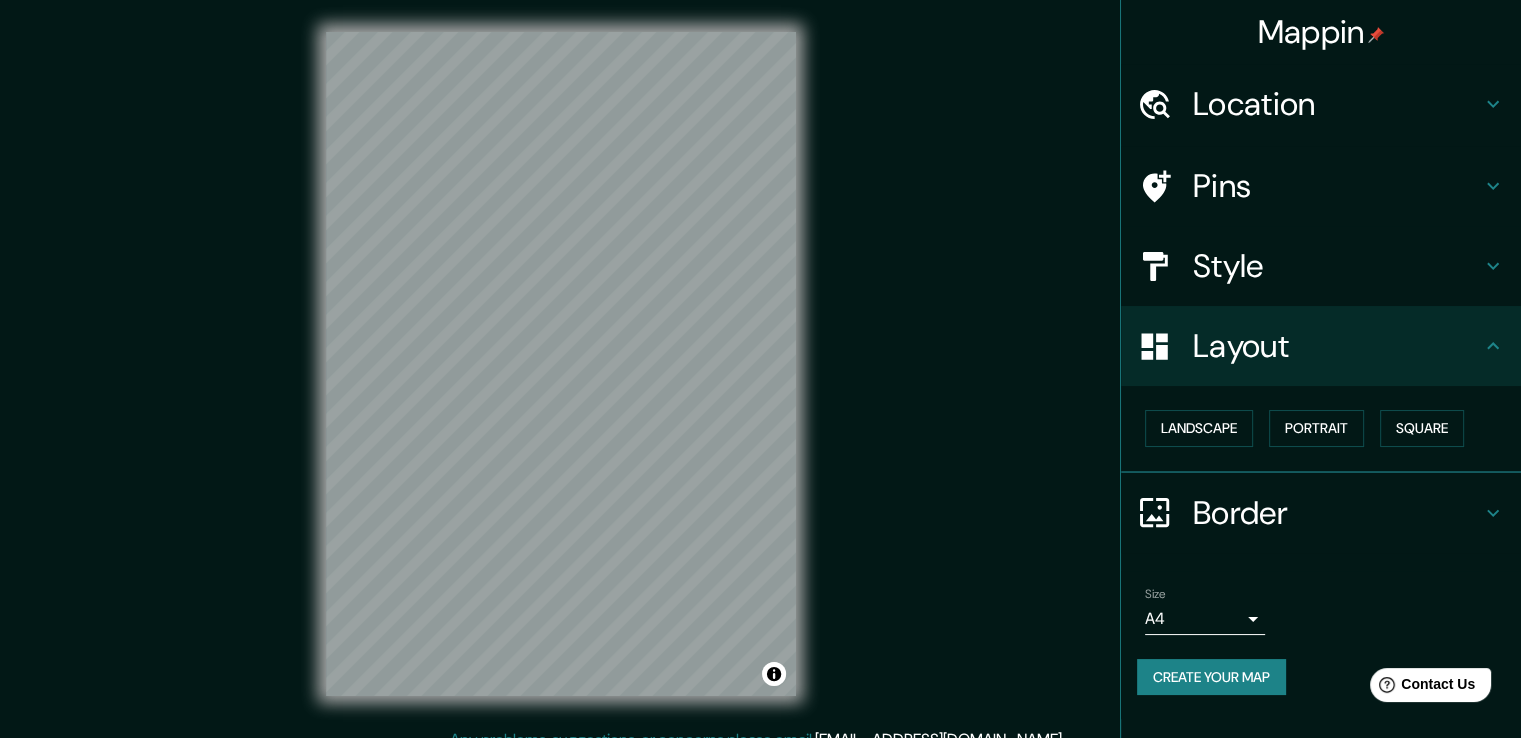 click on "Layout" at bounding box center [1337, 346] 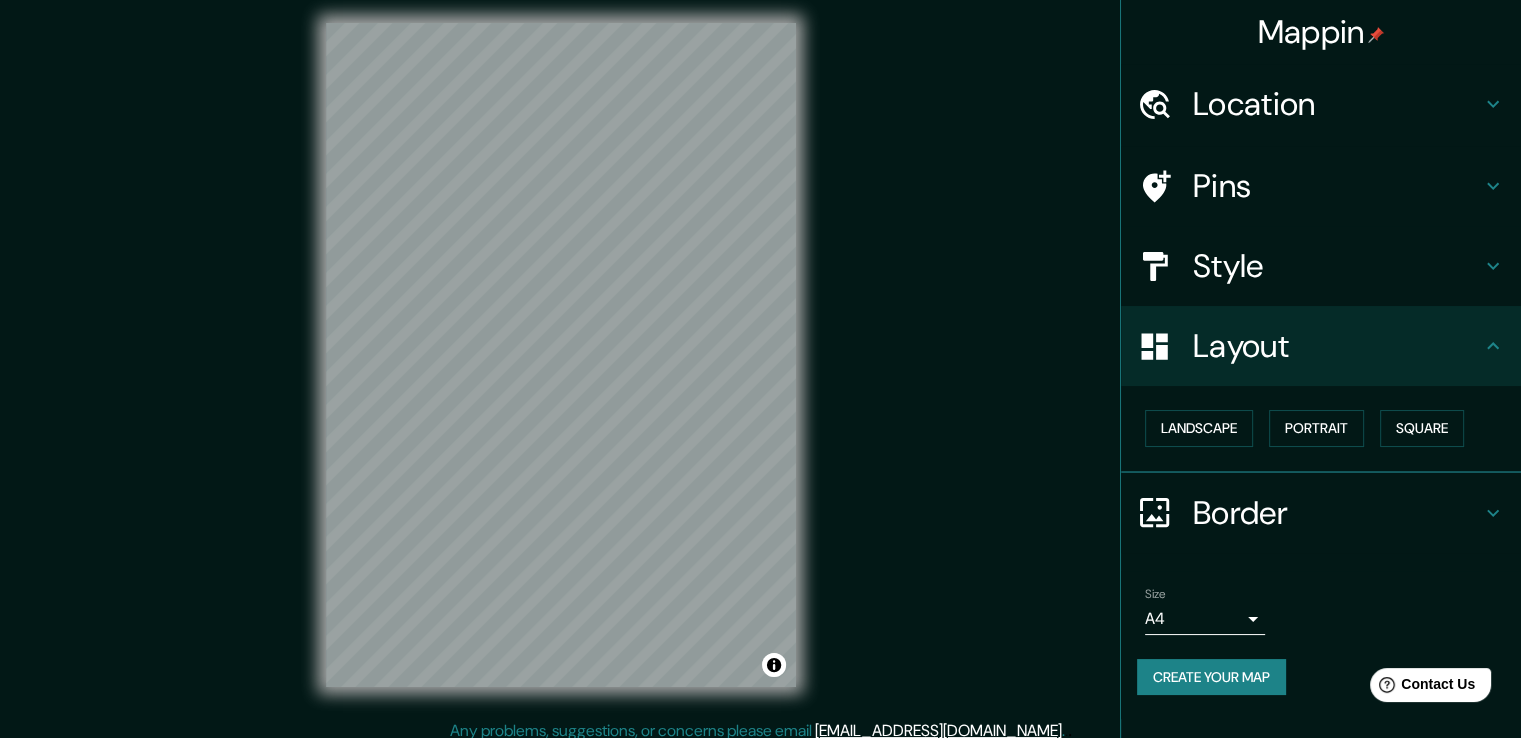 scroll, scrollTop: 22, scrollLeft: 0, axis: vertical 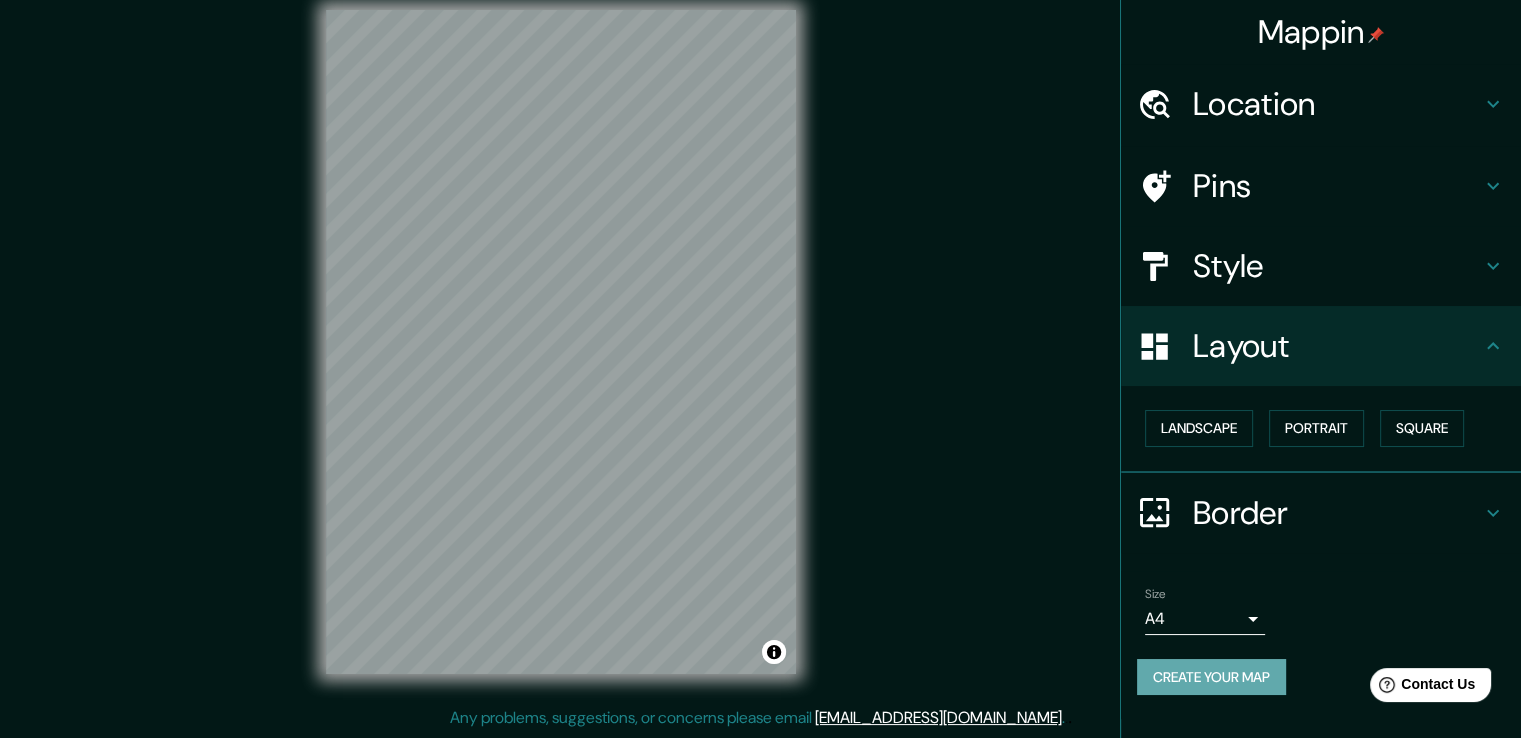 click on "Create your map" at bounding box center (1211, 677) 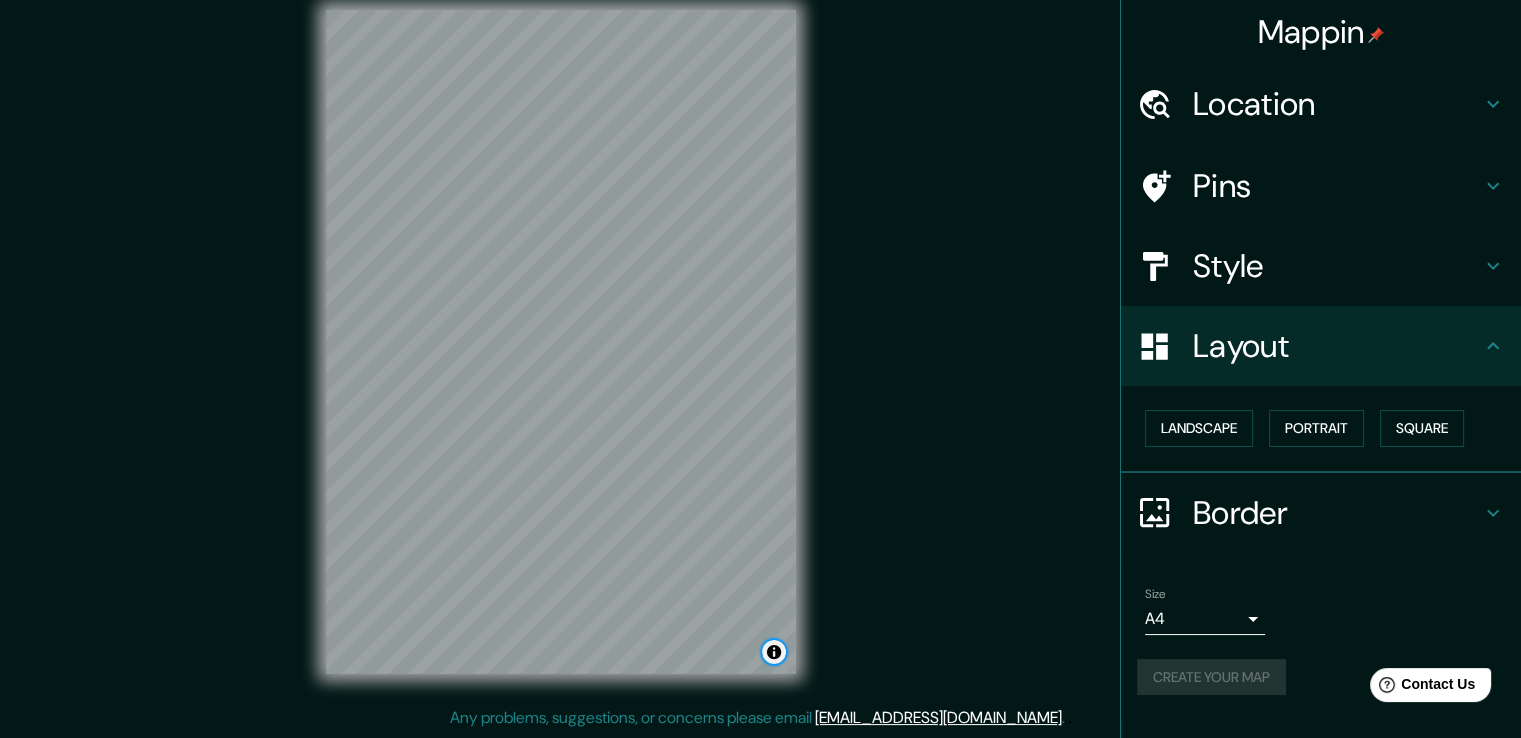 click at bounding box center (774, 652) 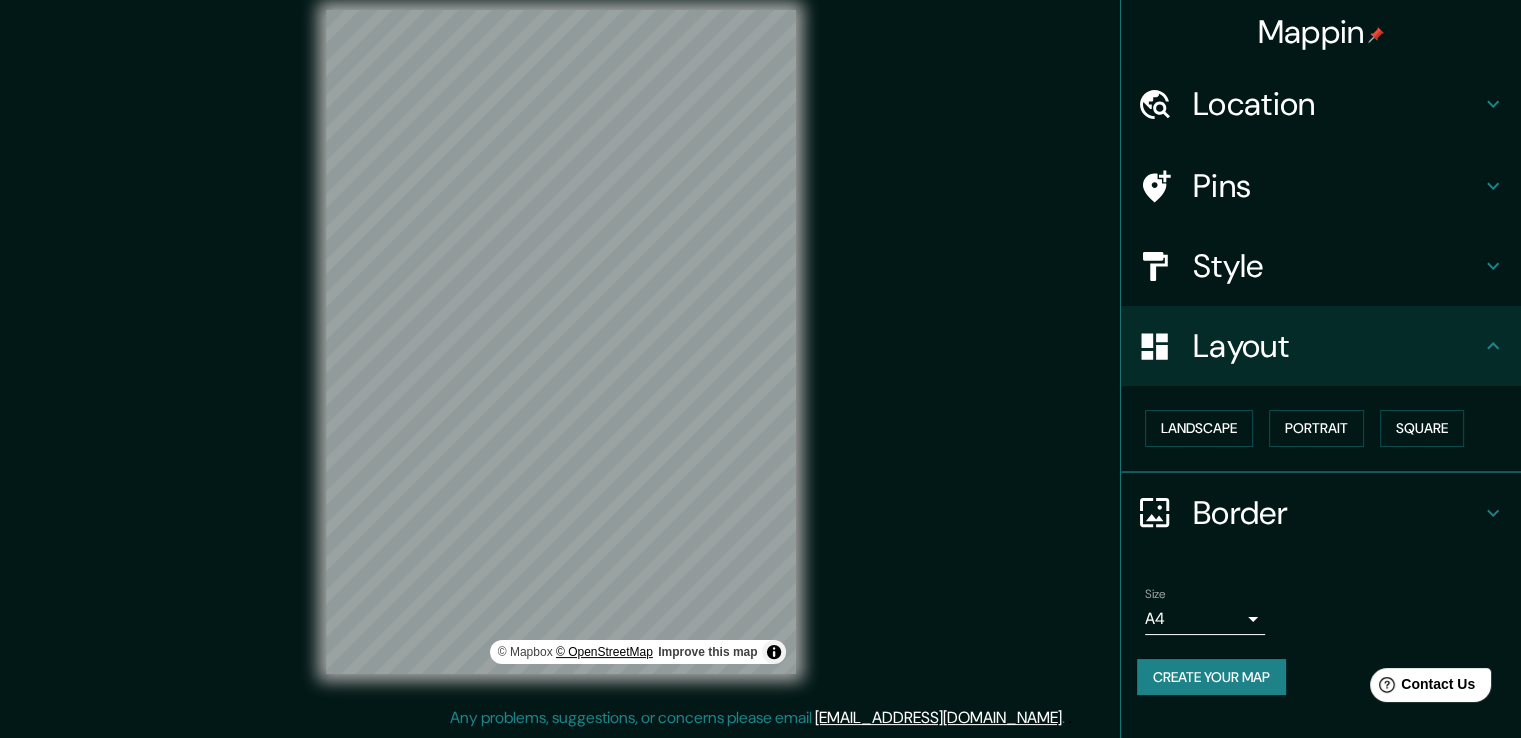 click on "© OpenStreetMap" at bounding box center [604, 652] 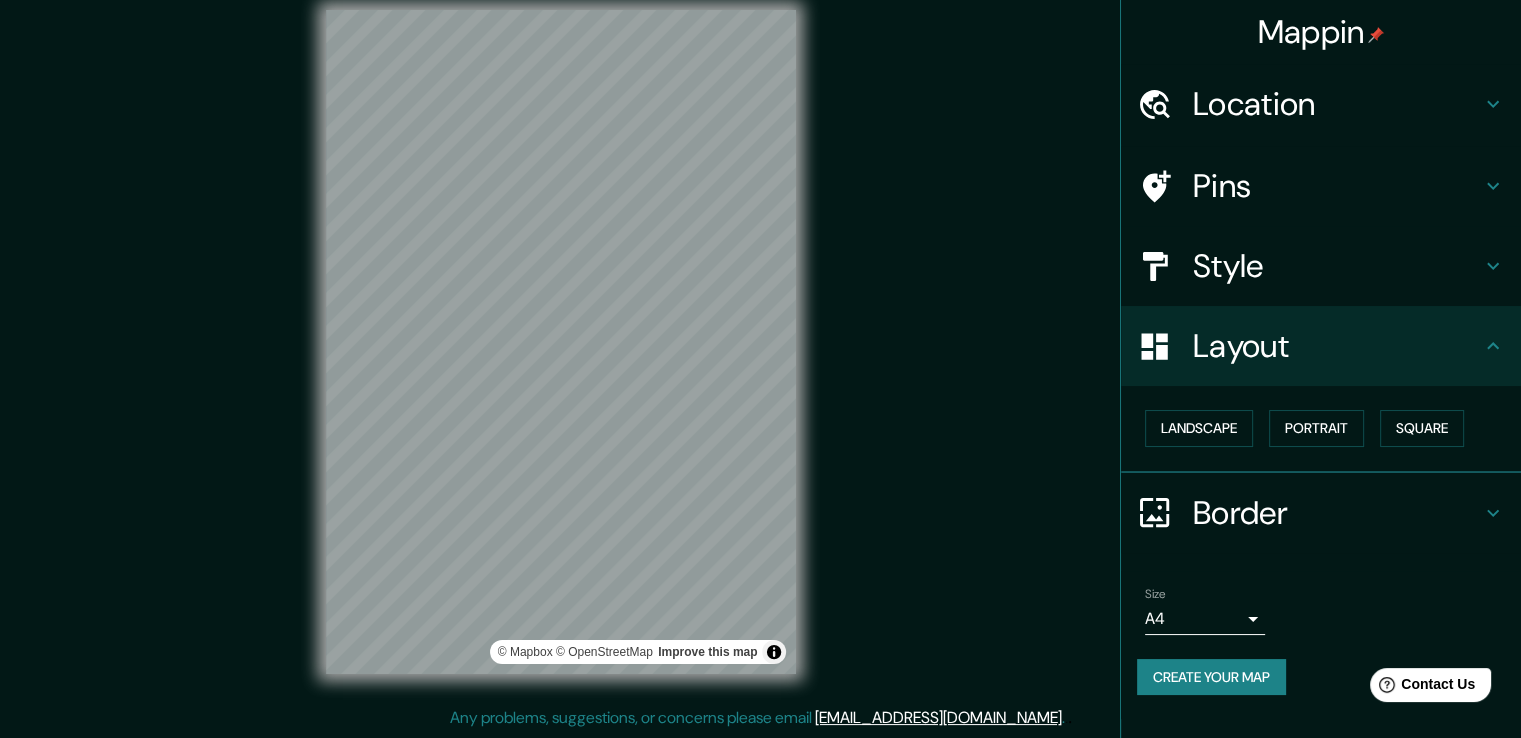 click on "Location" at bounding box center [1337, 104] 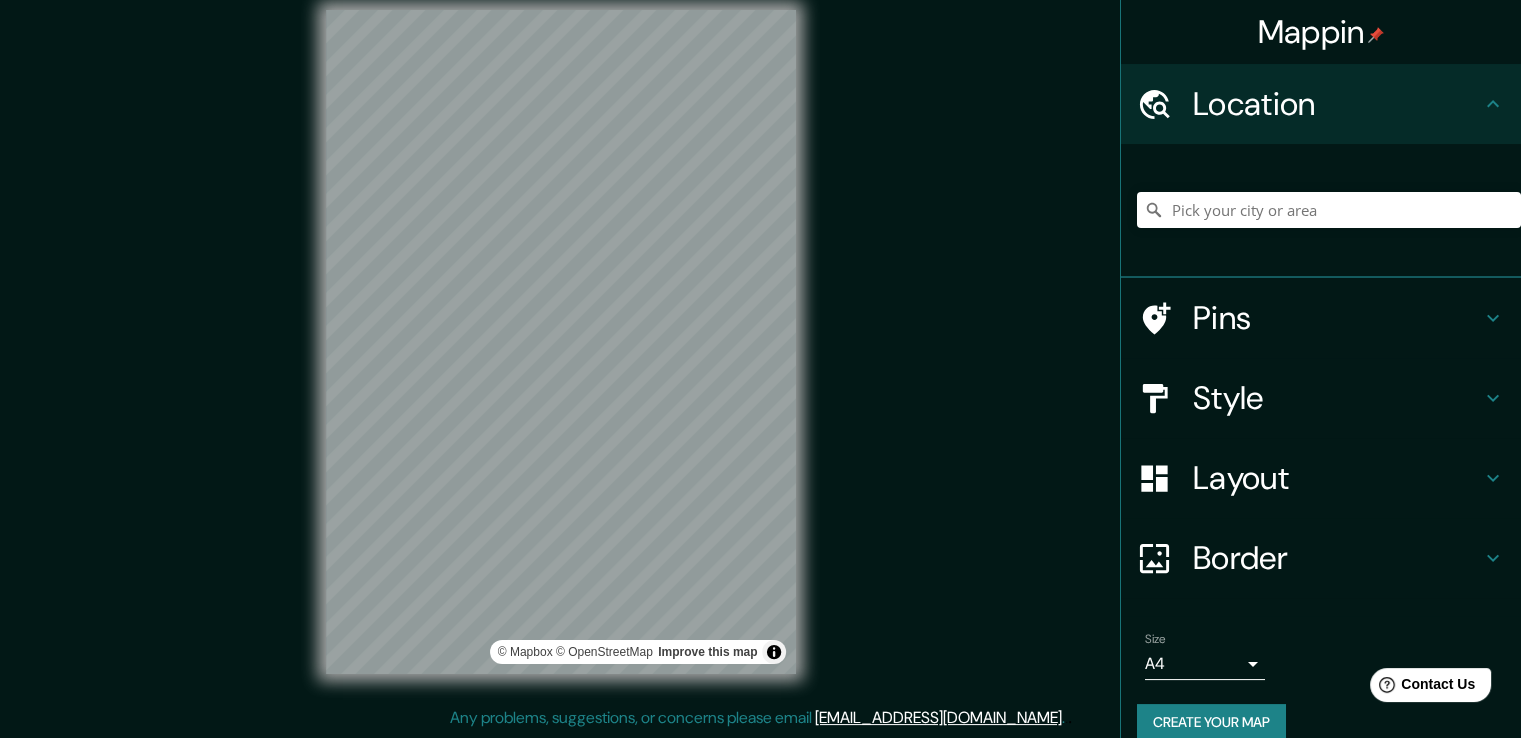 click on "Mappin" at bounding box center [1321, 32] 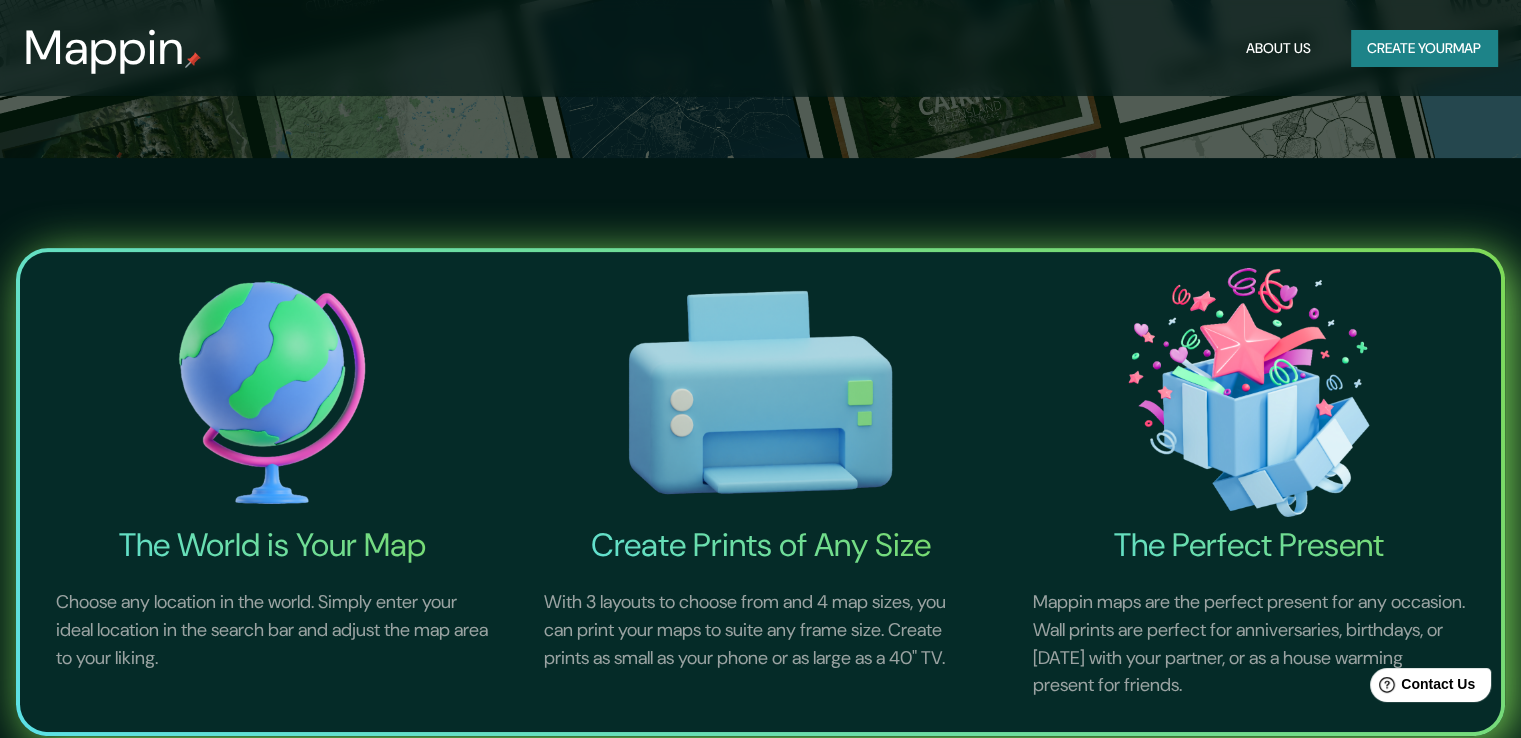 scroll, scrollTop: 600, scrollLeft: 0, axis: vertical 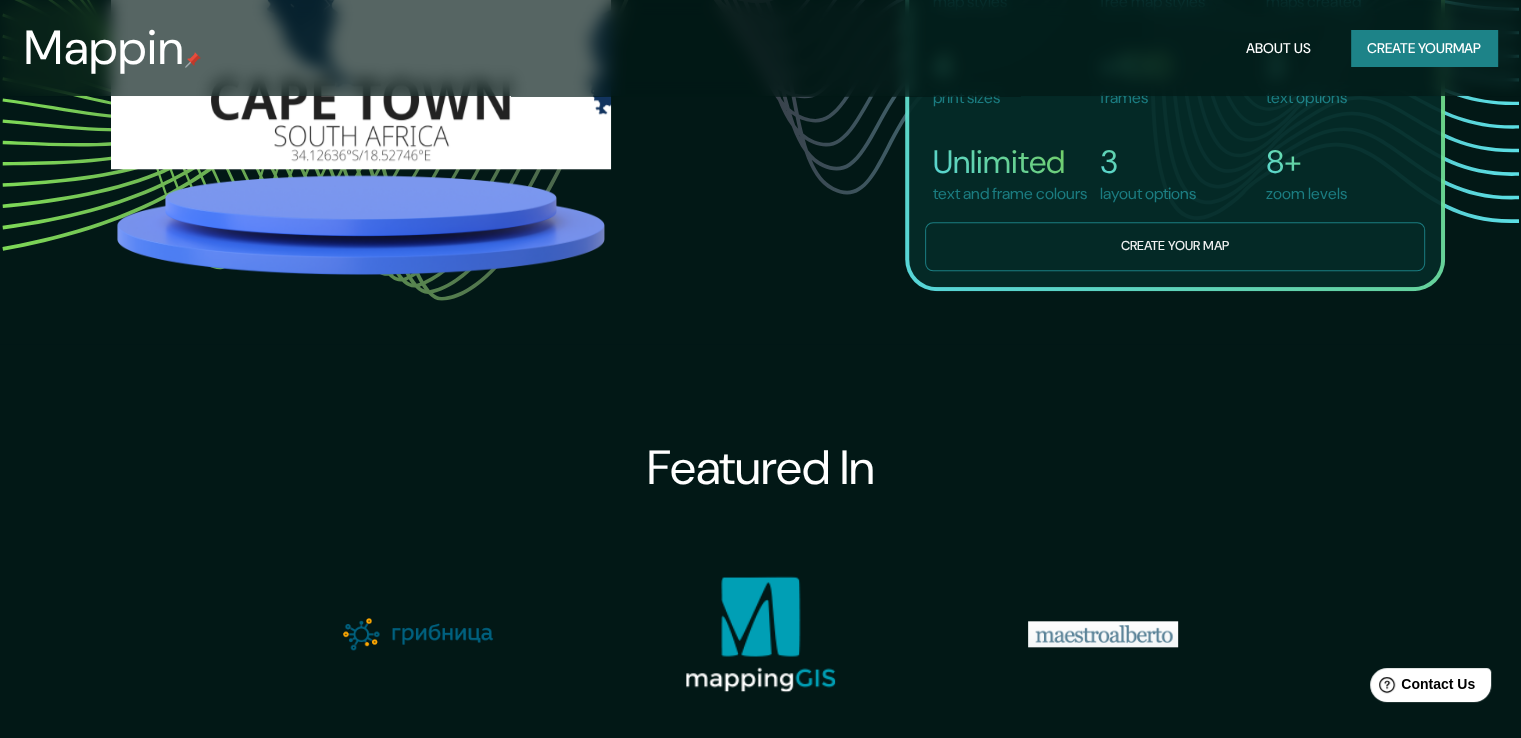 click on "Create your map" at bounding box center [1175, 246] 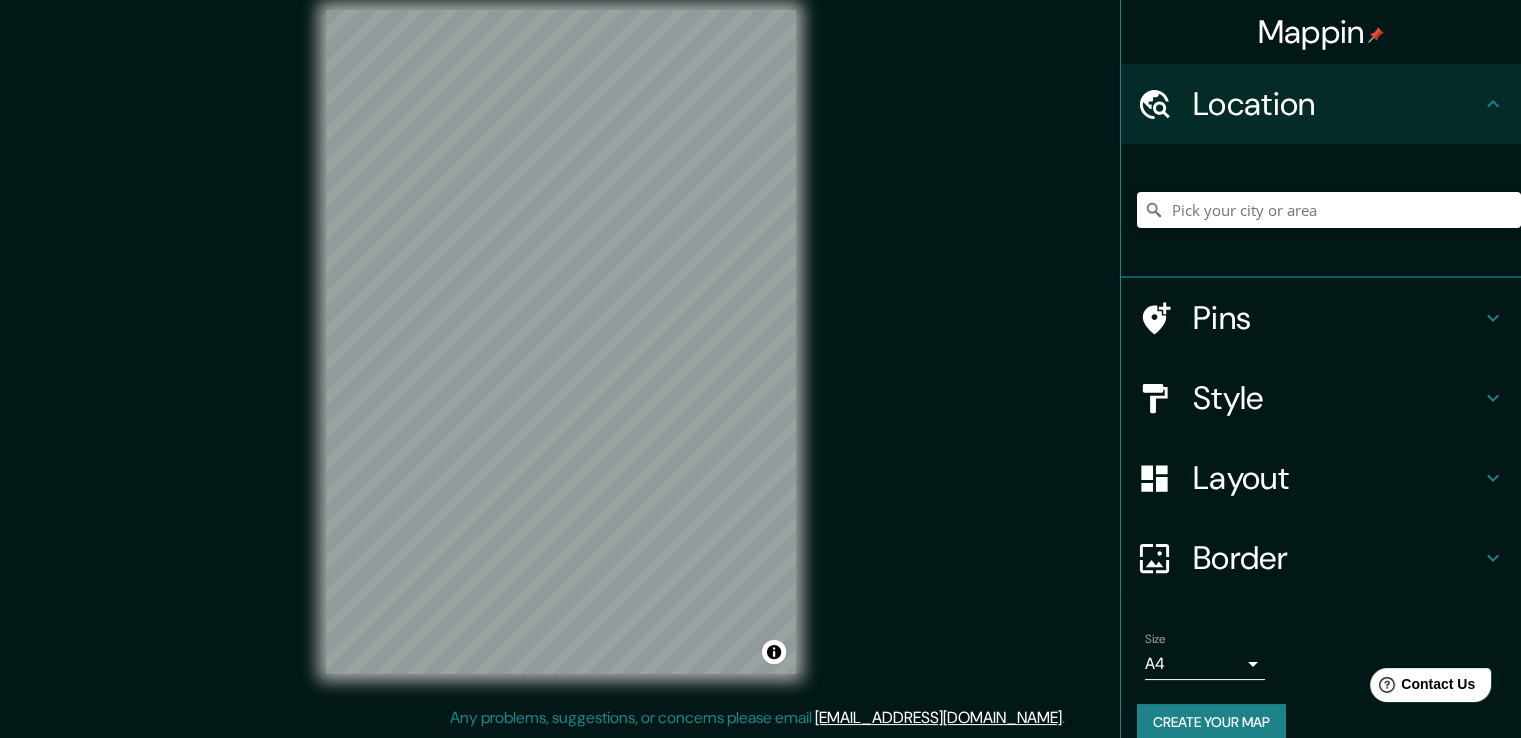 scroll, scrollTop: 0, scrollLeft: 0, axis: both 